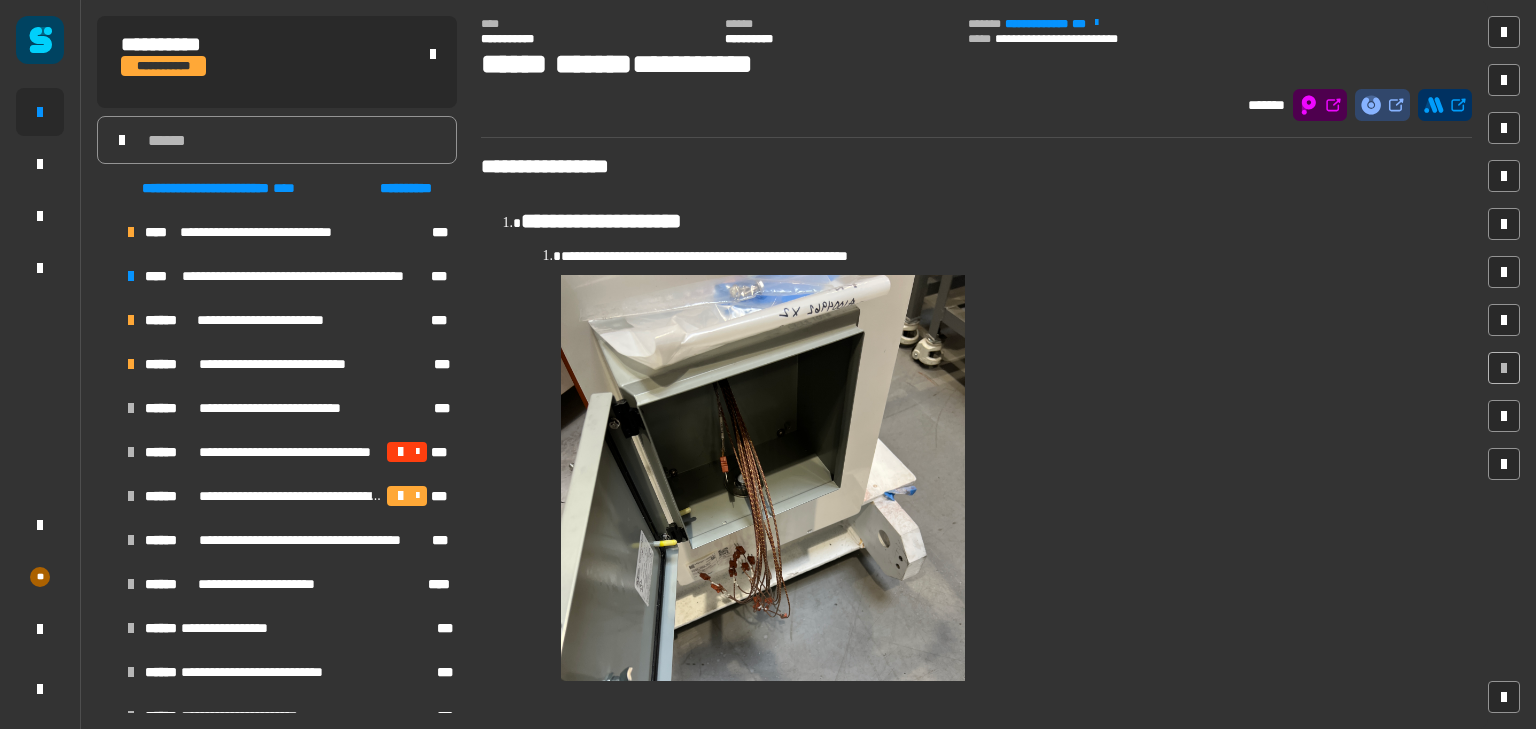 scroll, scrollTop: 0, scrollLeft: 0, axis: both 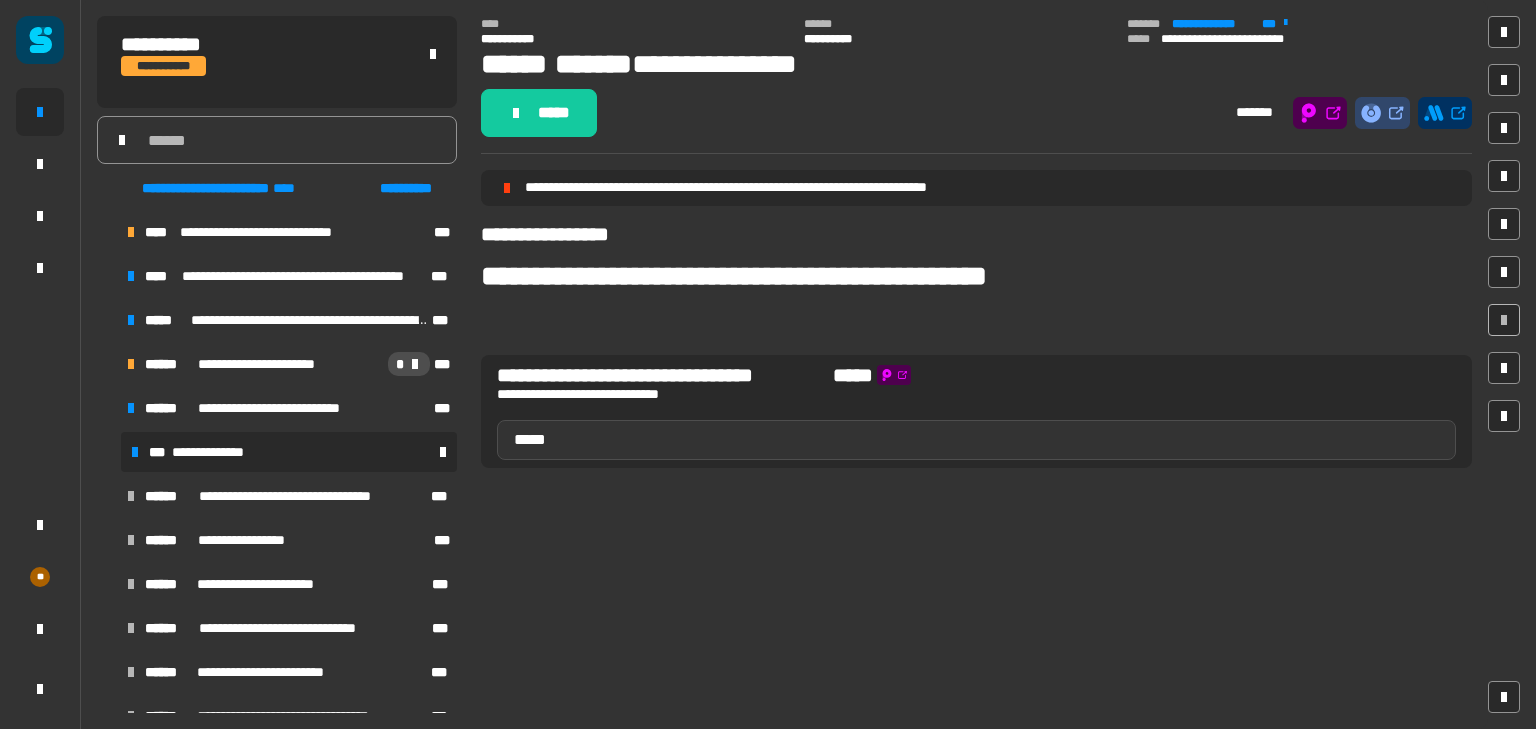 click on "*****" 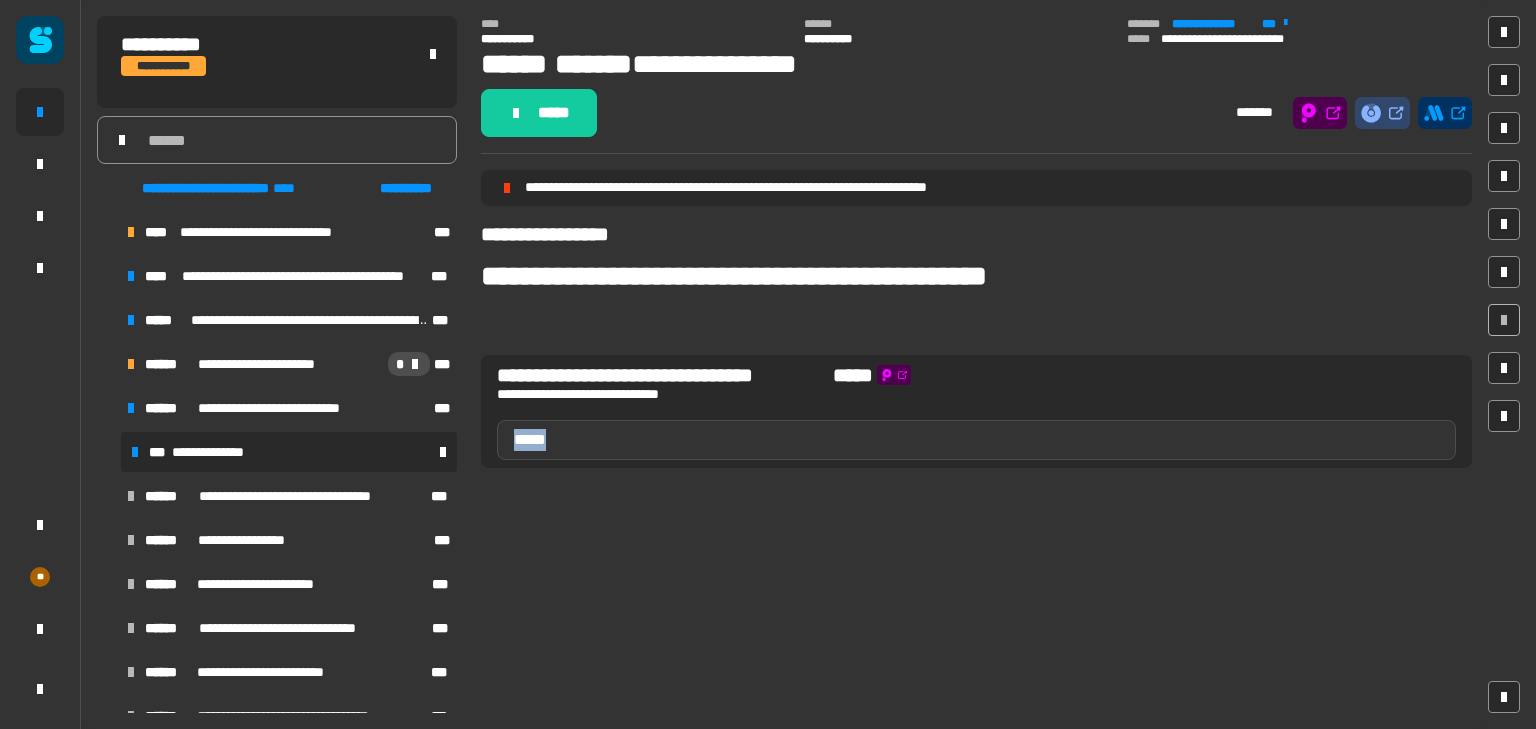 click on "*****" 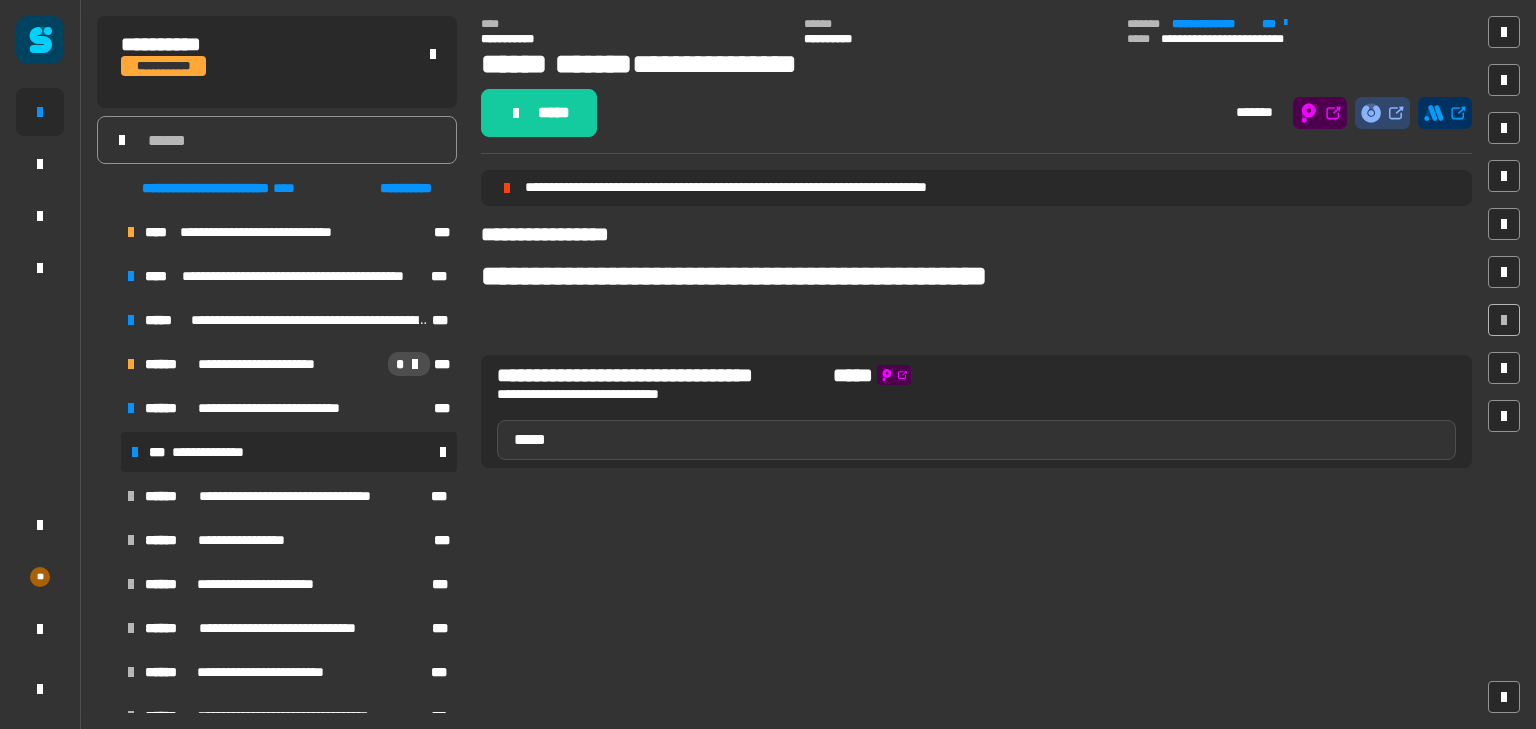 click on "*****" 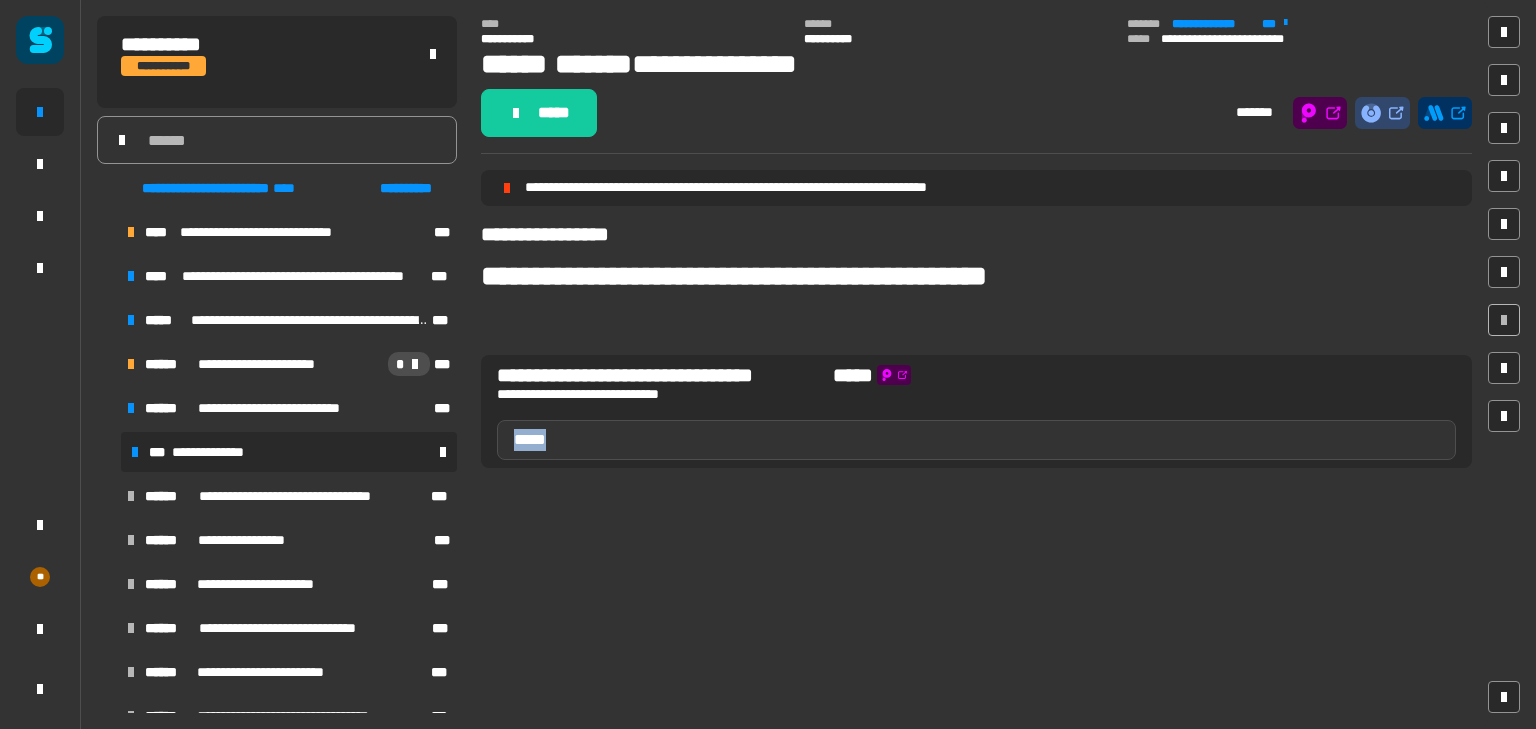 click on "*****" 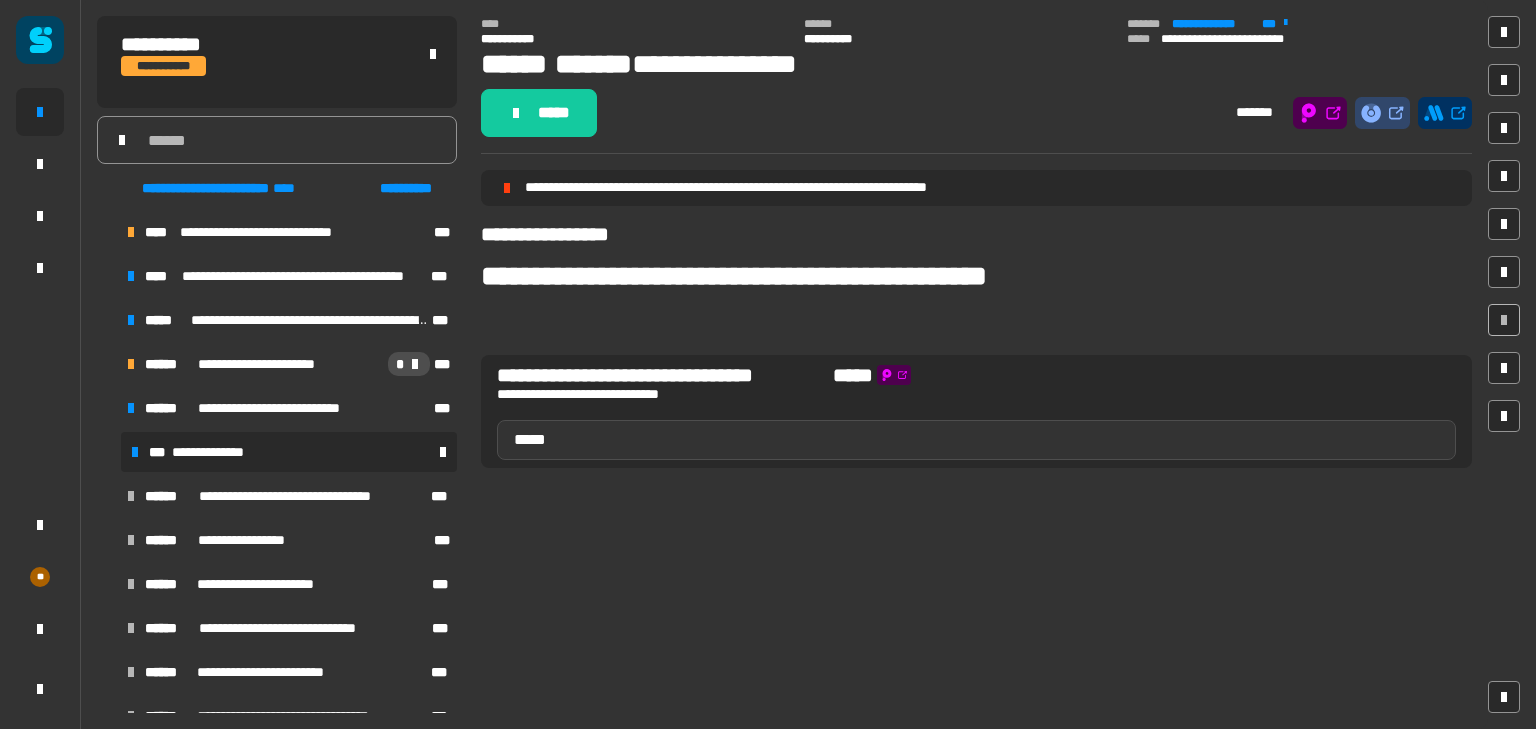 click on "**********" 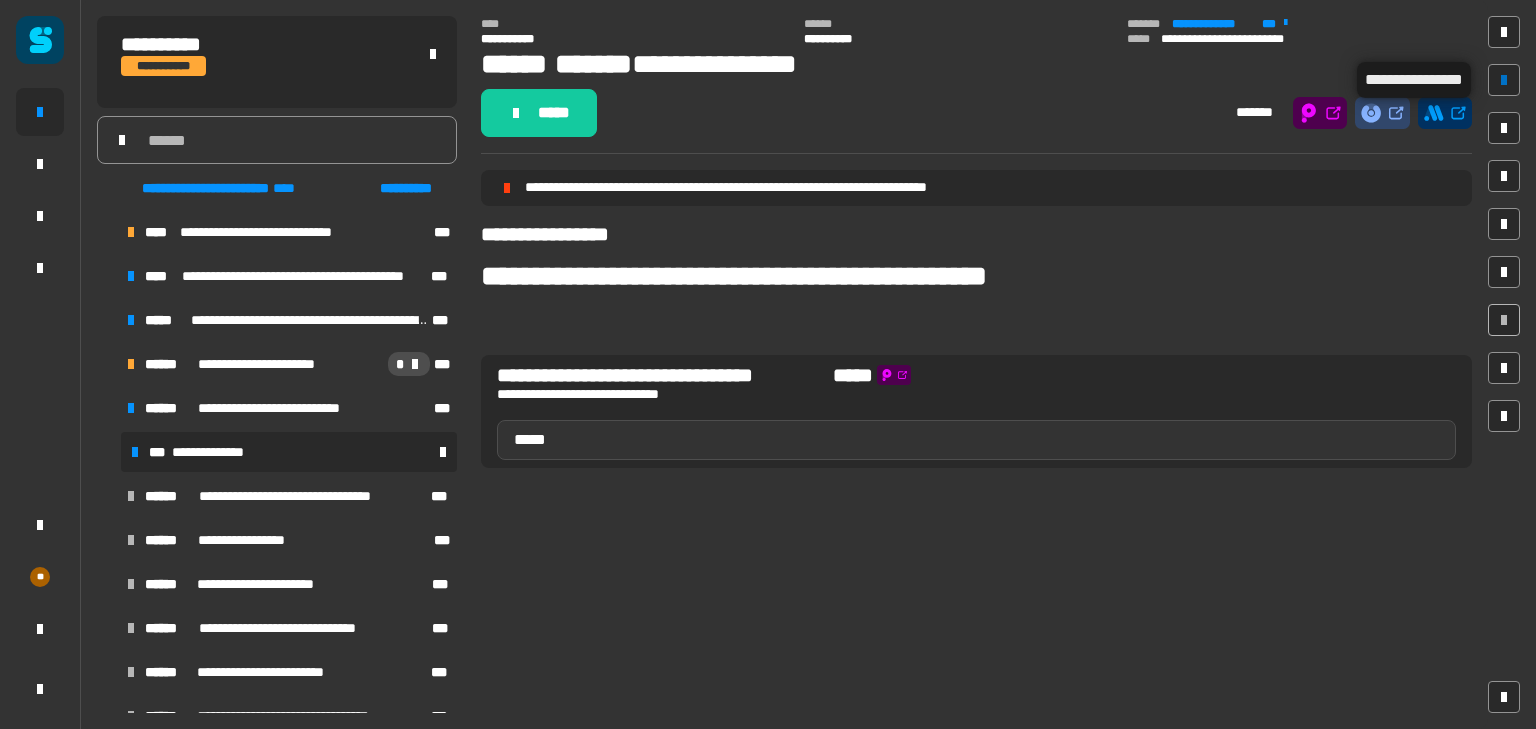 click at bounding box center (1504, 80) 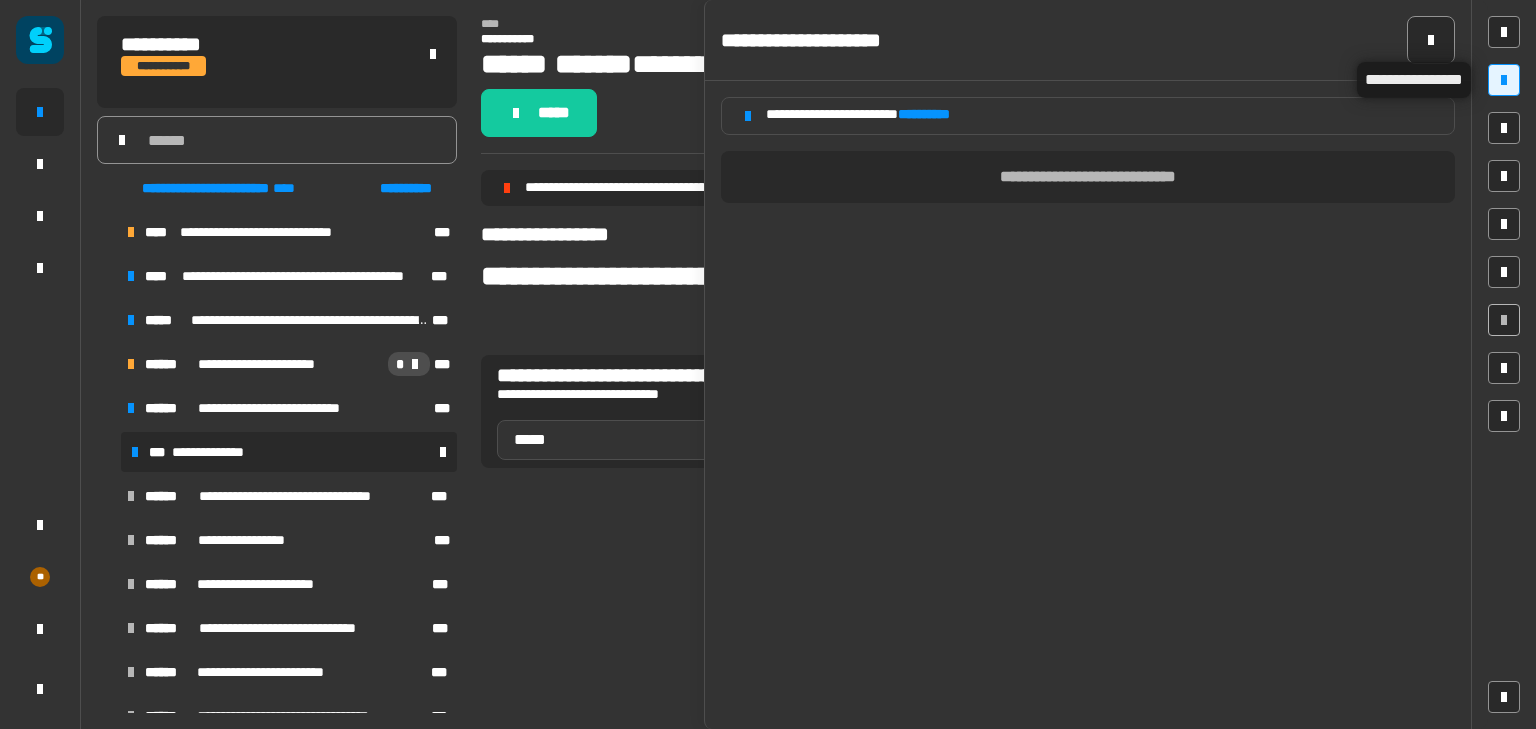 click at bounding box center [1504, 80] 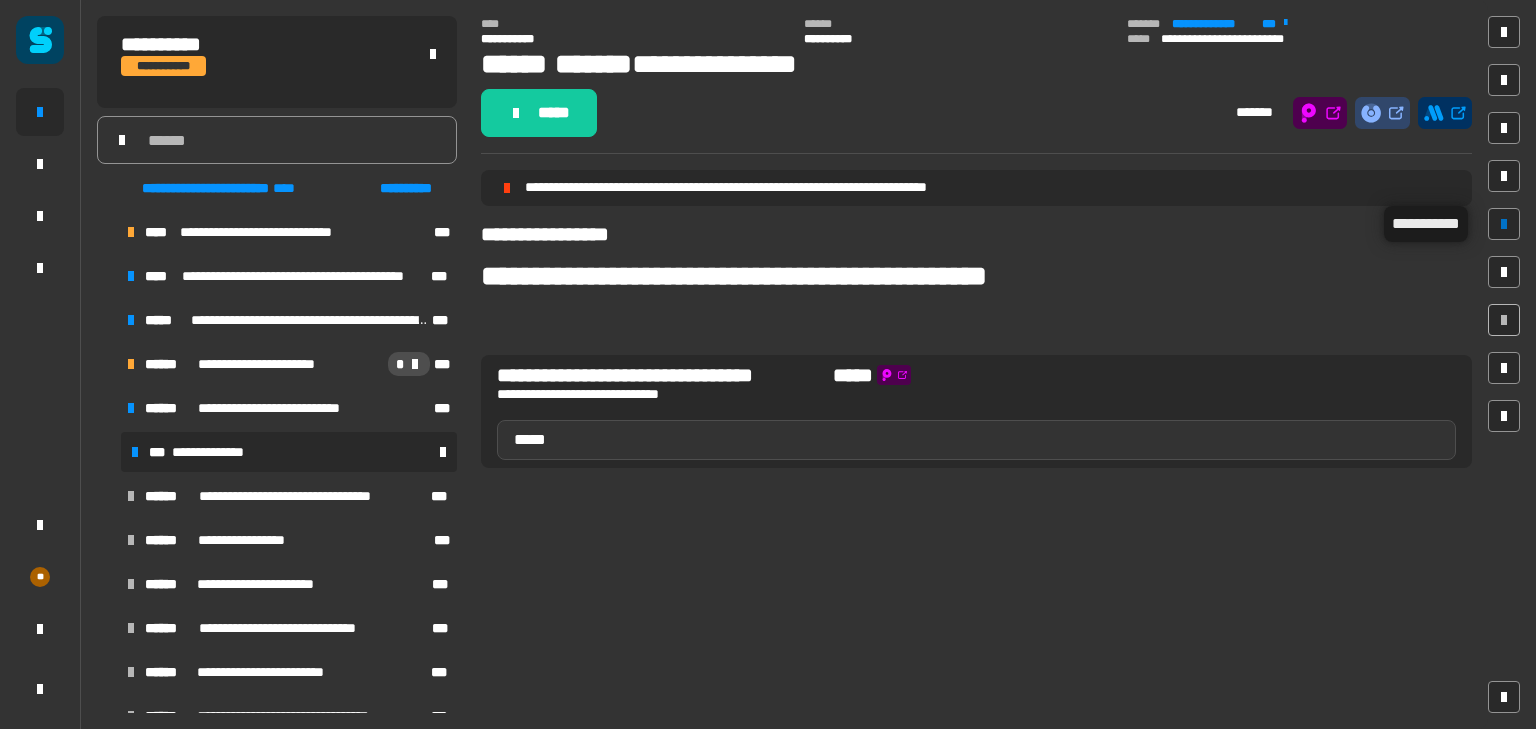 click at bounding box center [1504, 224] 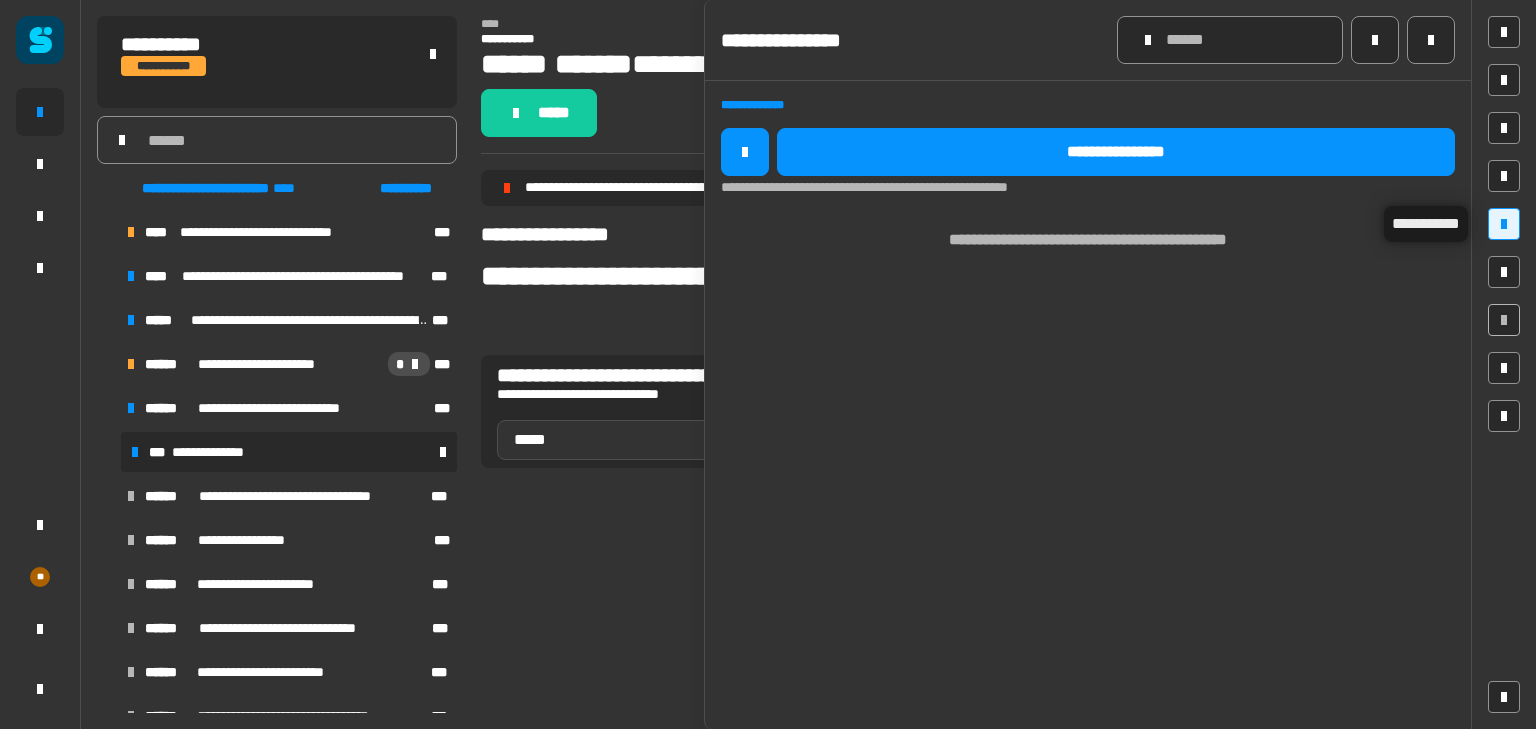 click at bounding box center (1504, 224) 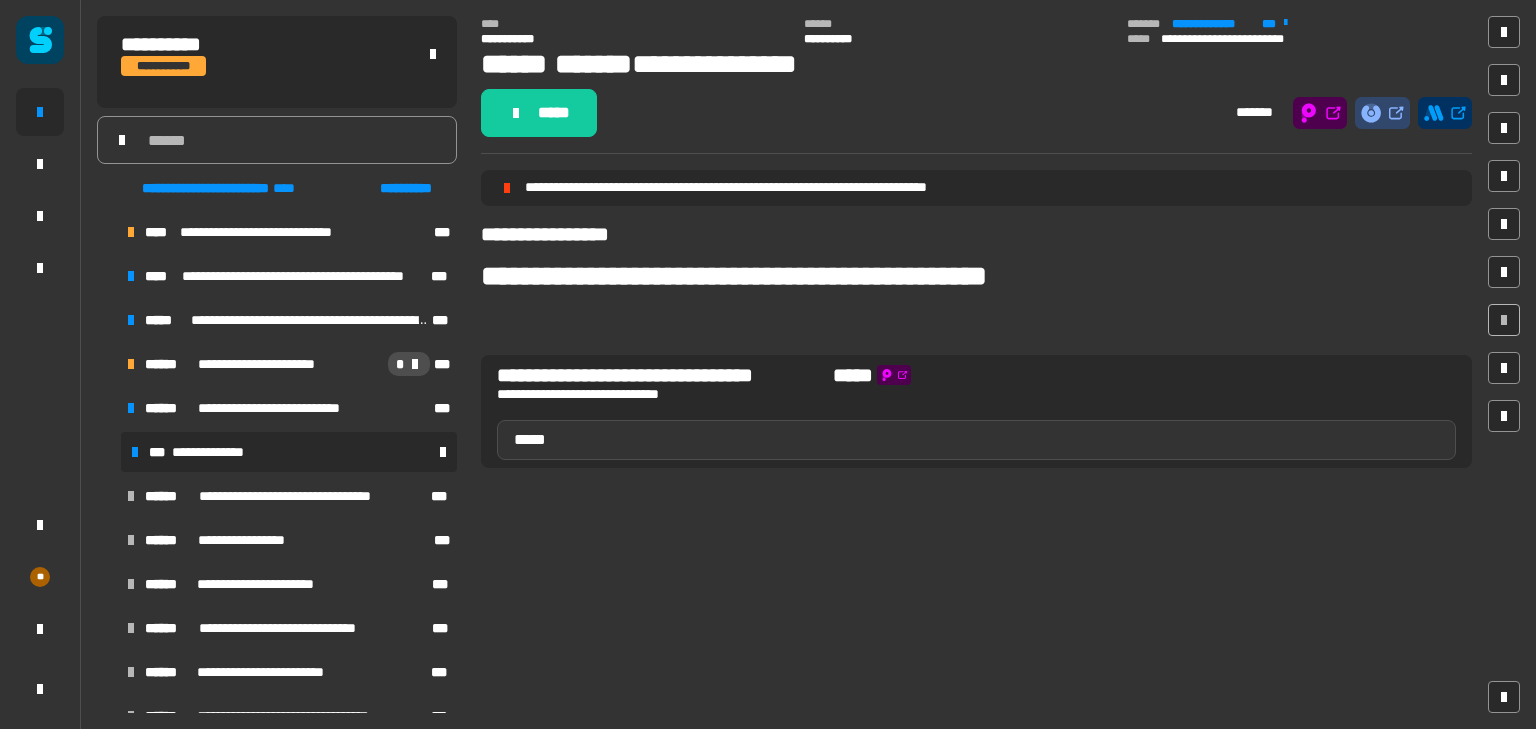 click on "**********" 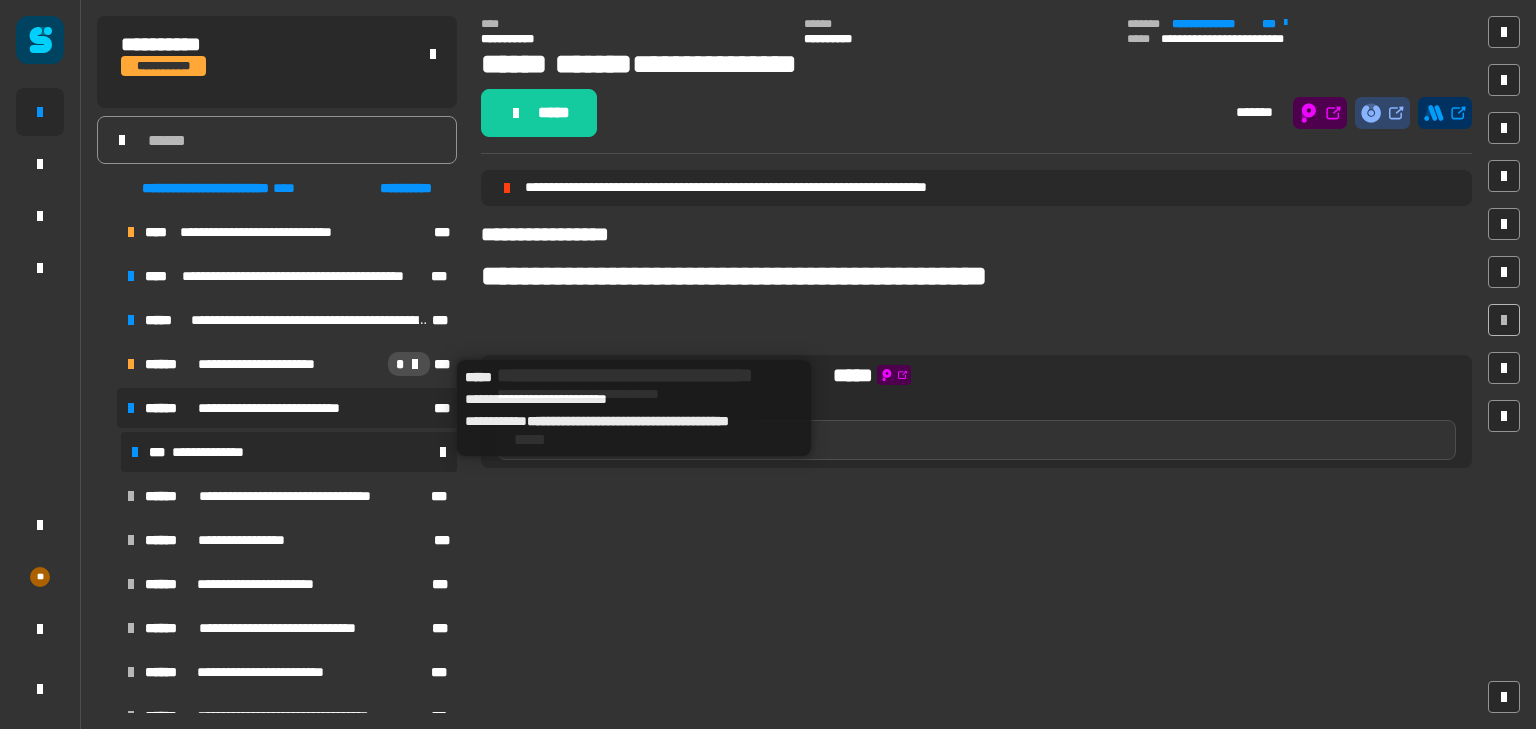 click on "**********" at bounding box center [289, 408] 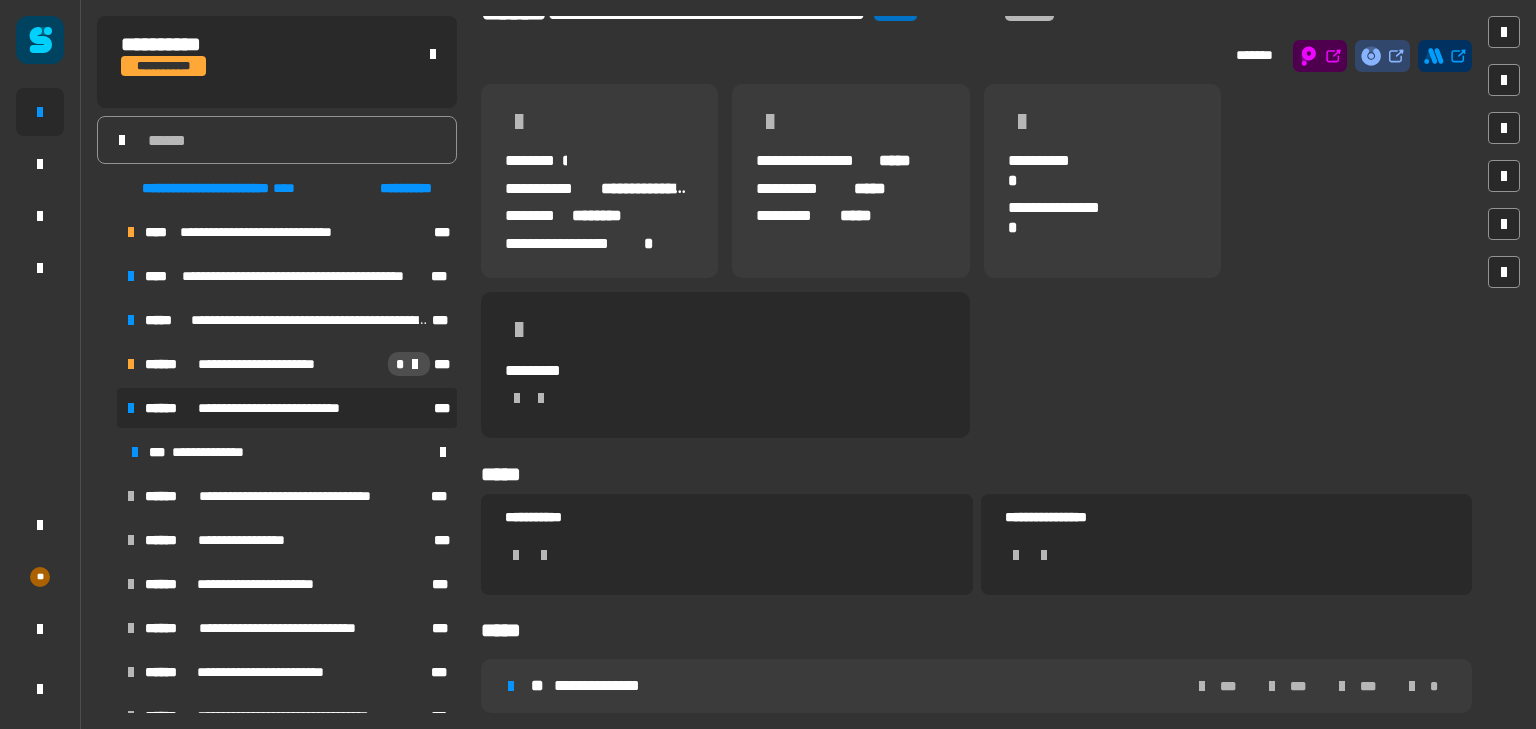 scroll, scrollTop: 0, scrollLeft: 0, axis: both 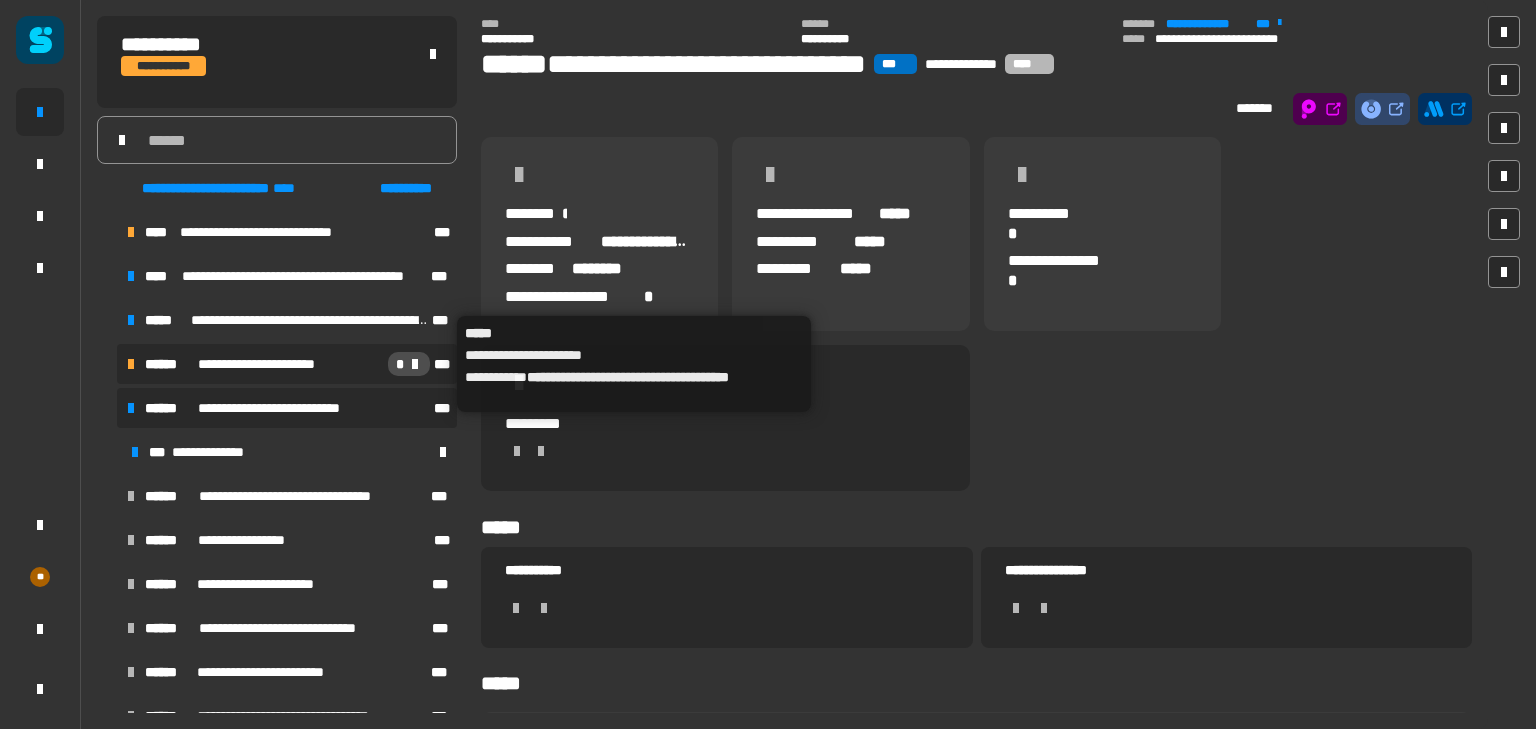 click on "**********" at bounding box center [275, 364] 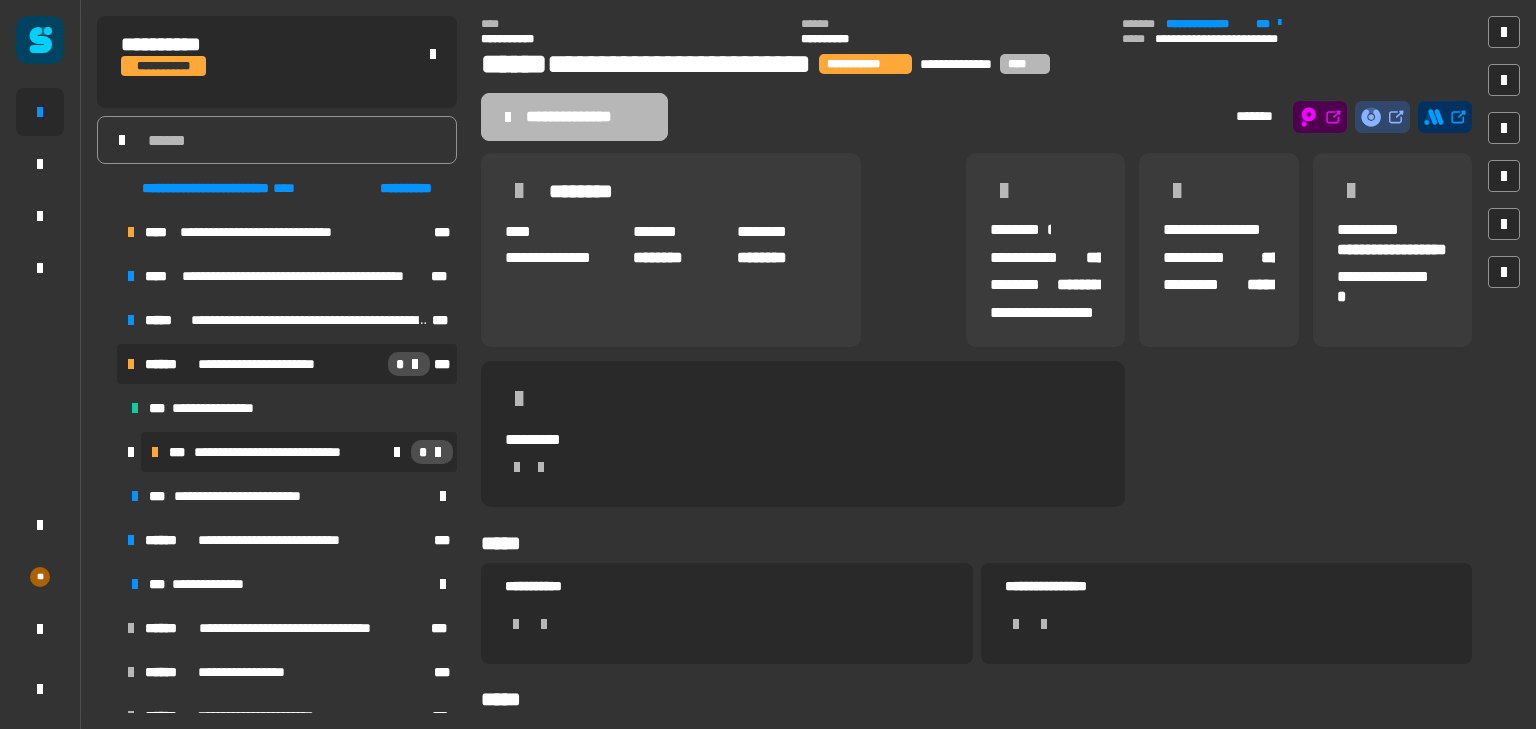 click on "**********" at bounding box center [284, 452] 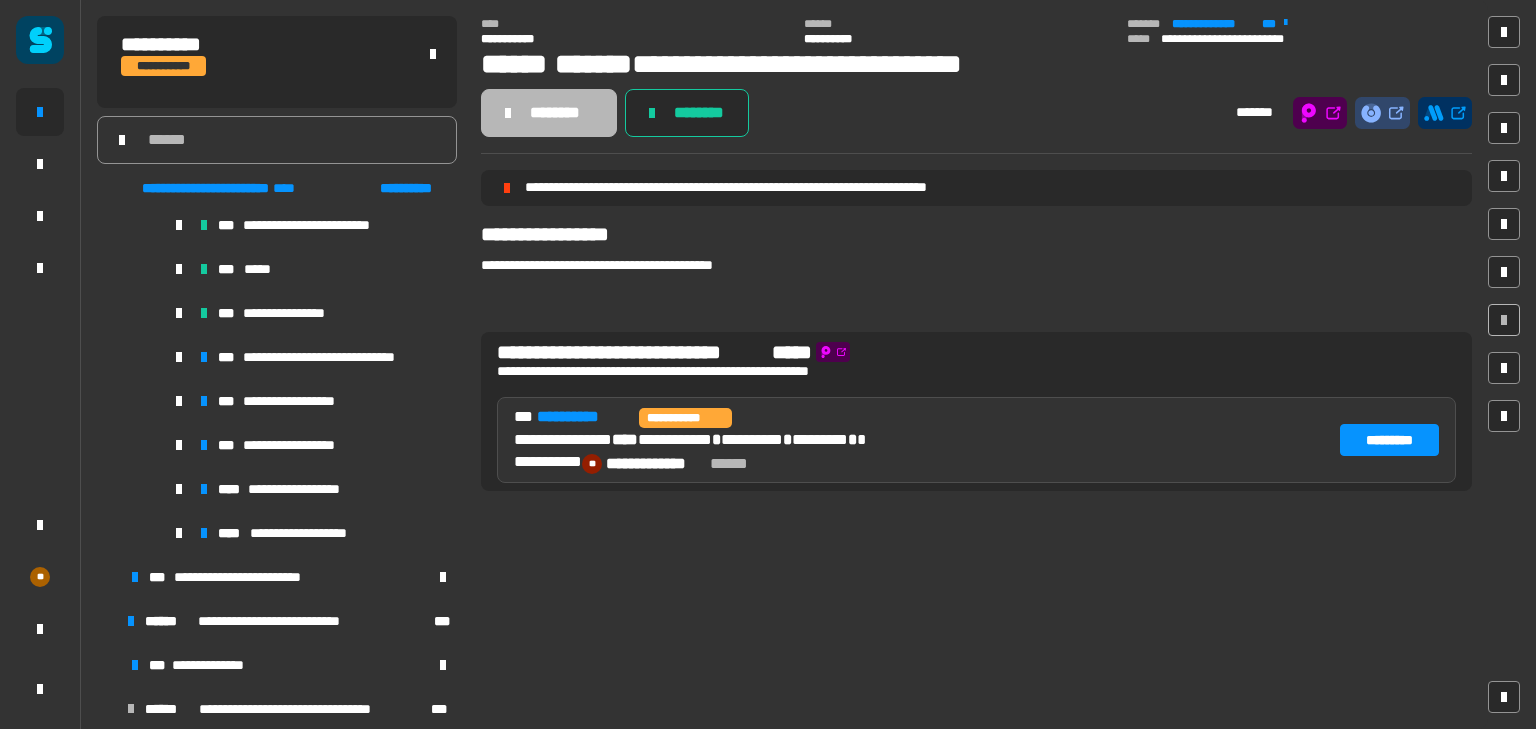 scroll, scrollTop: 448, scrollLeft: 0, axis: vertical 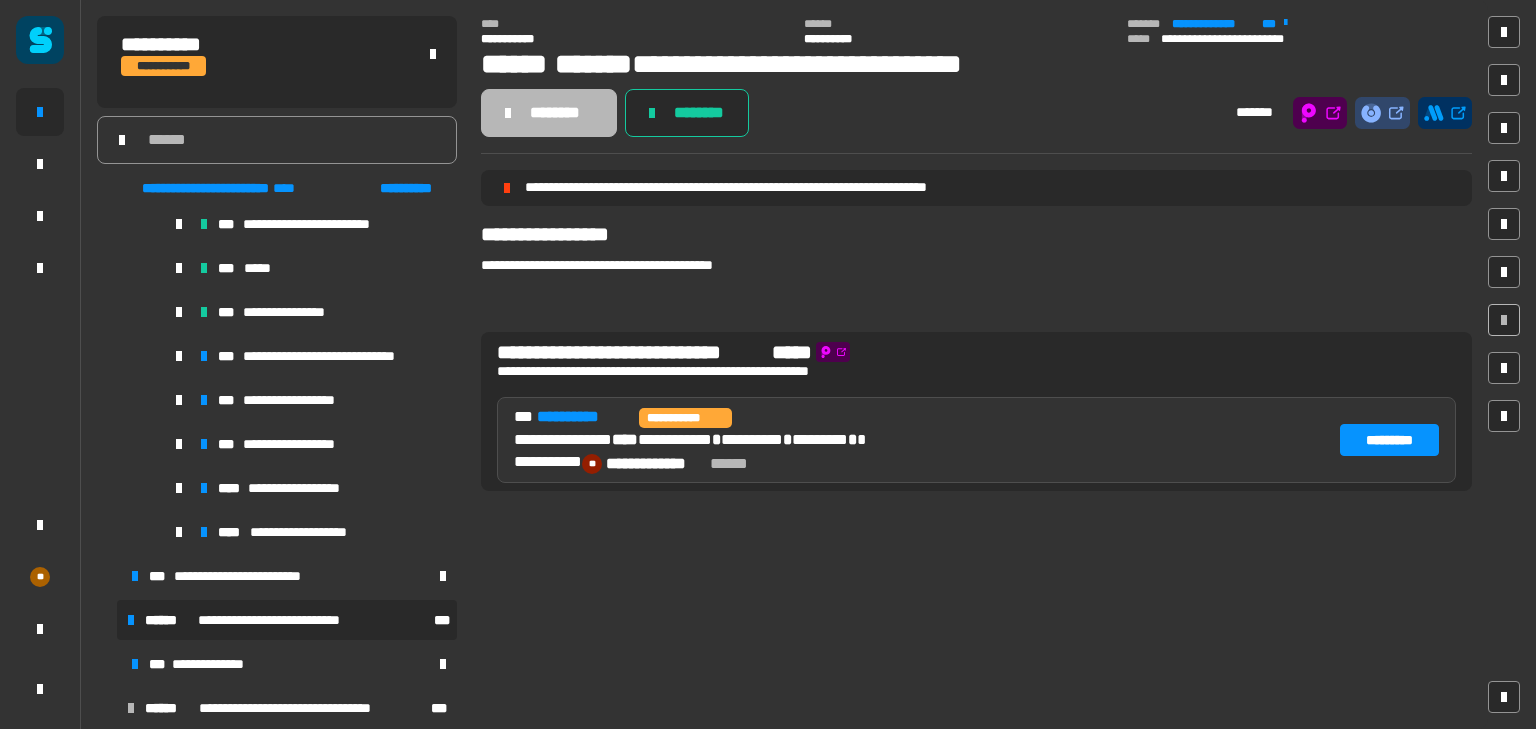 click on "**********" at bounding box center (287, 620) 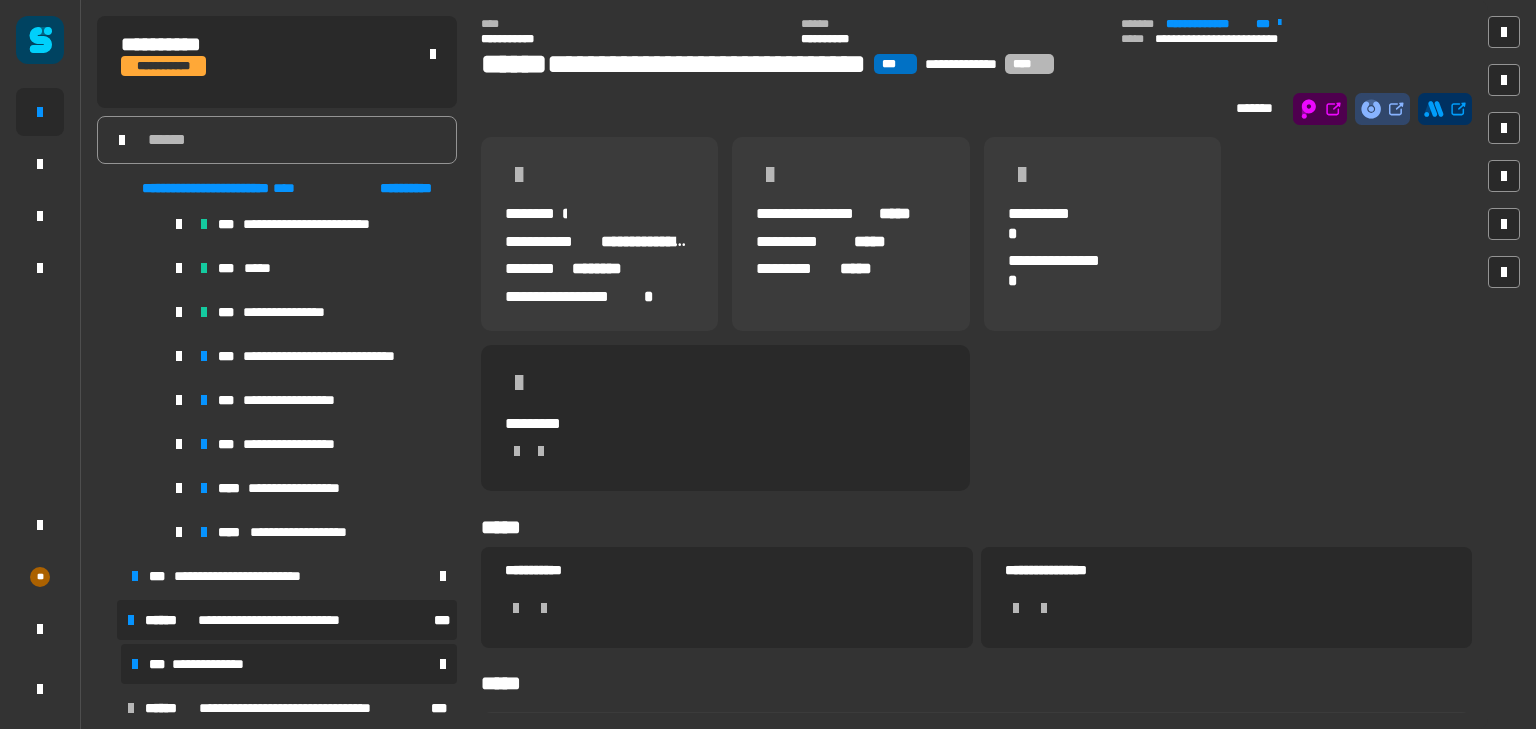 click on "**********" at bounding box center [289, 664] 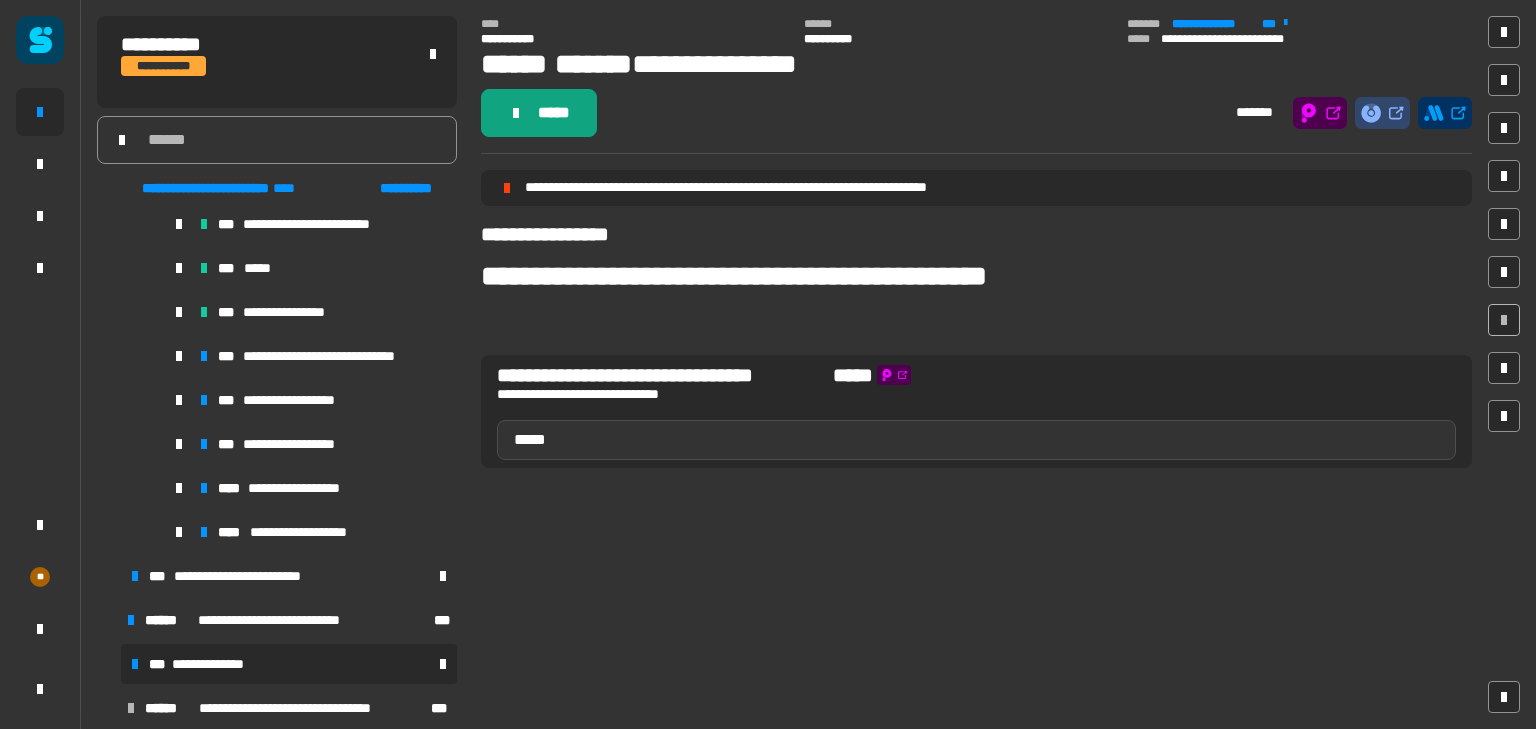 click on "*****" 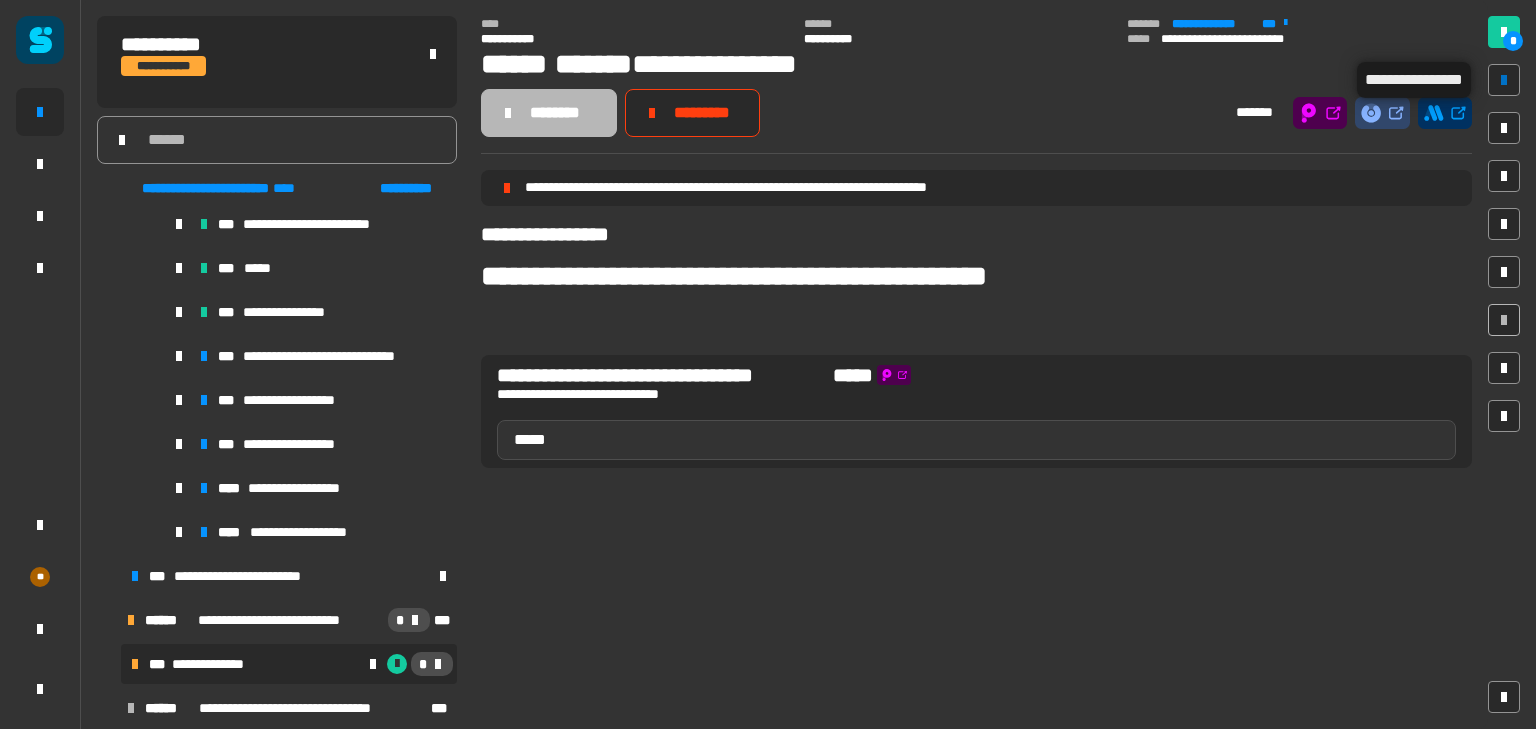 click at bounding box center (1504, 80) 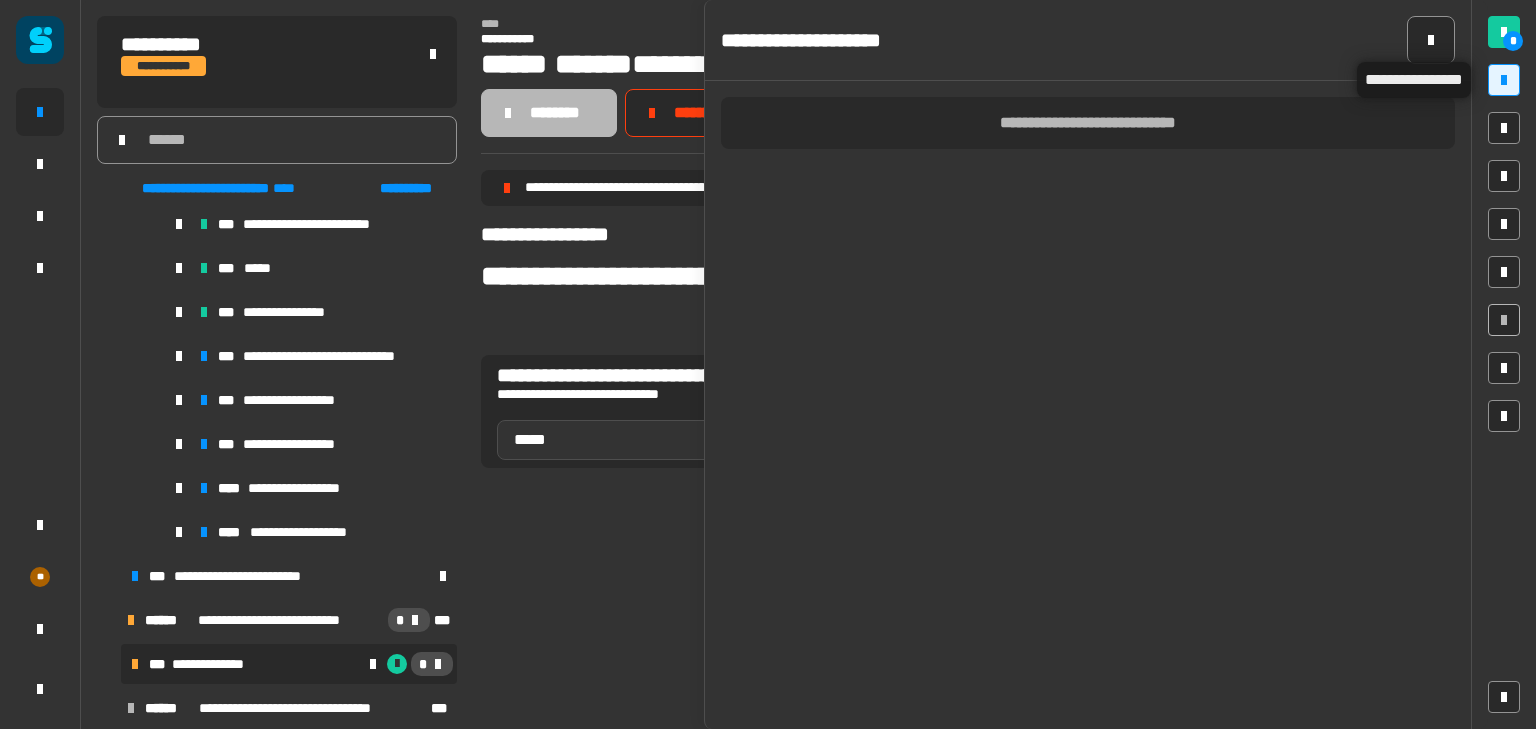 click at bounding box center (1504, 80) 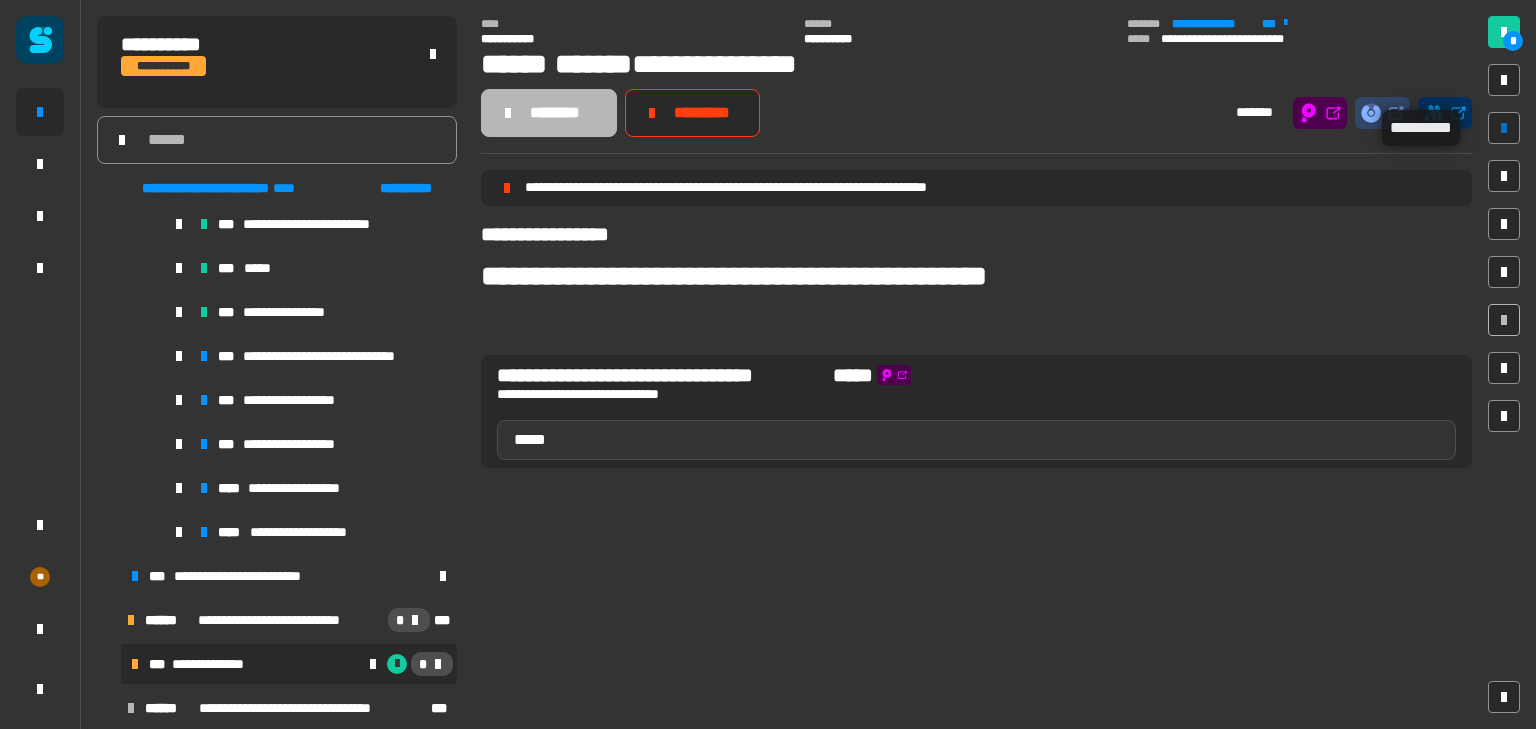 click at bounding box center [1504, 128] 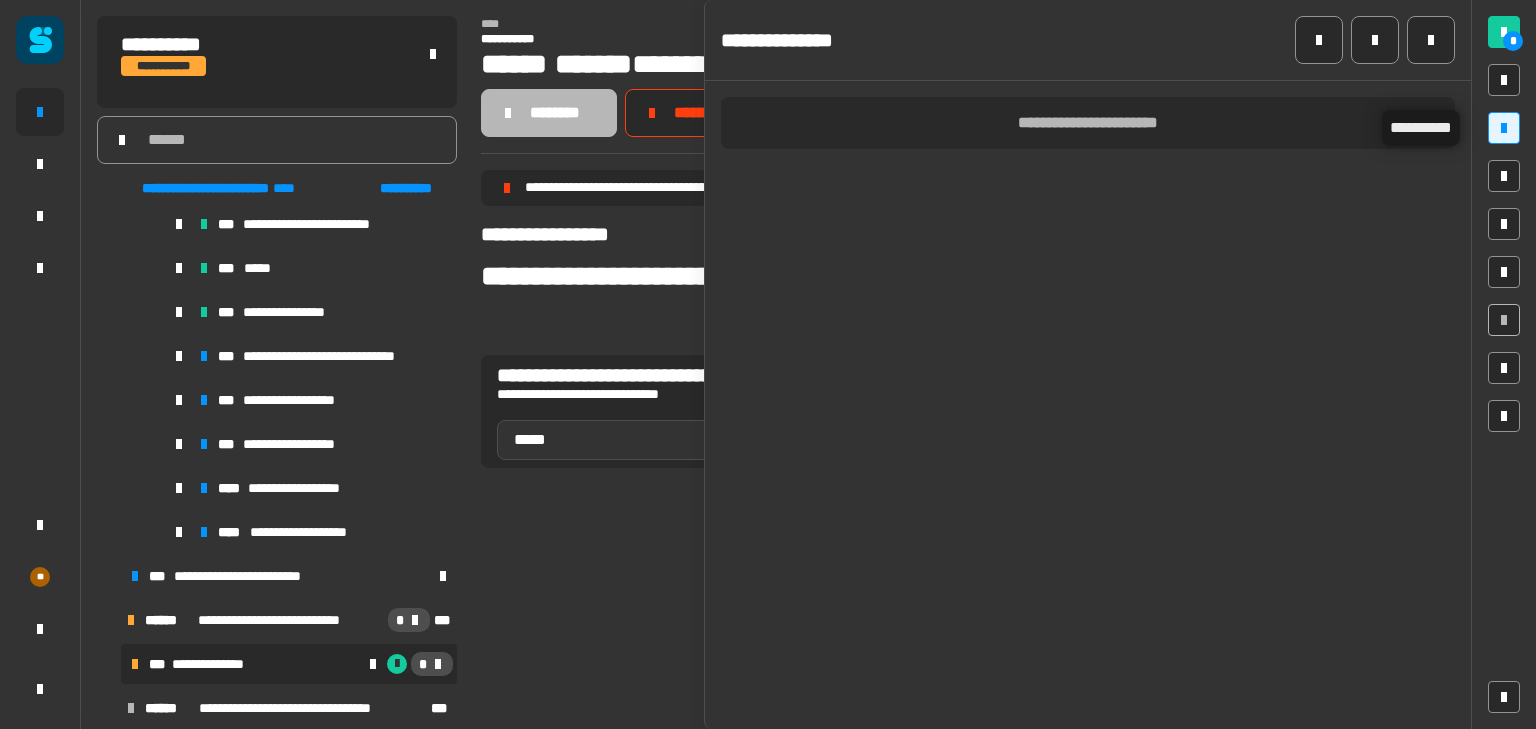 click at bounding box center [1504, 128] 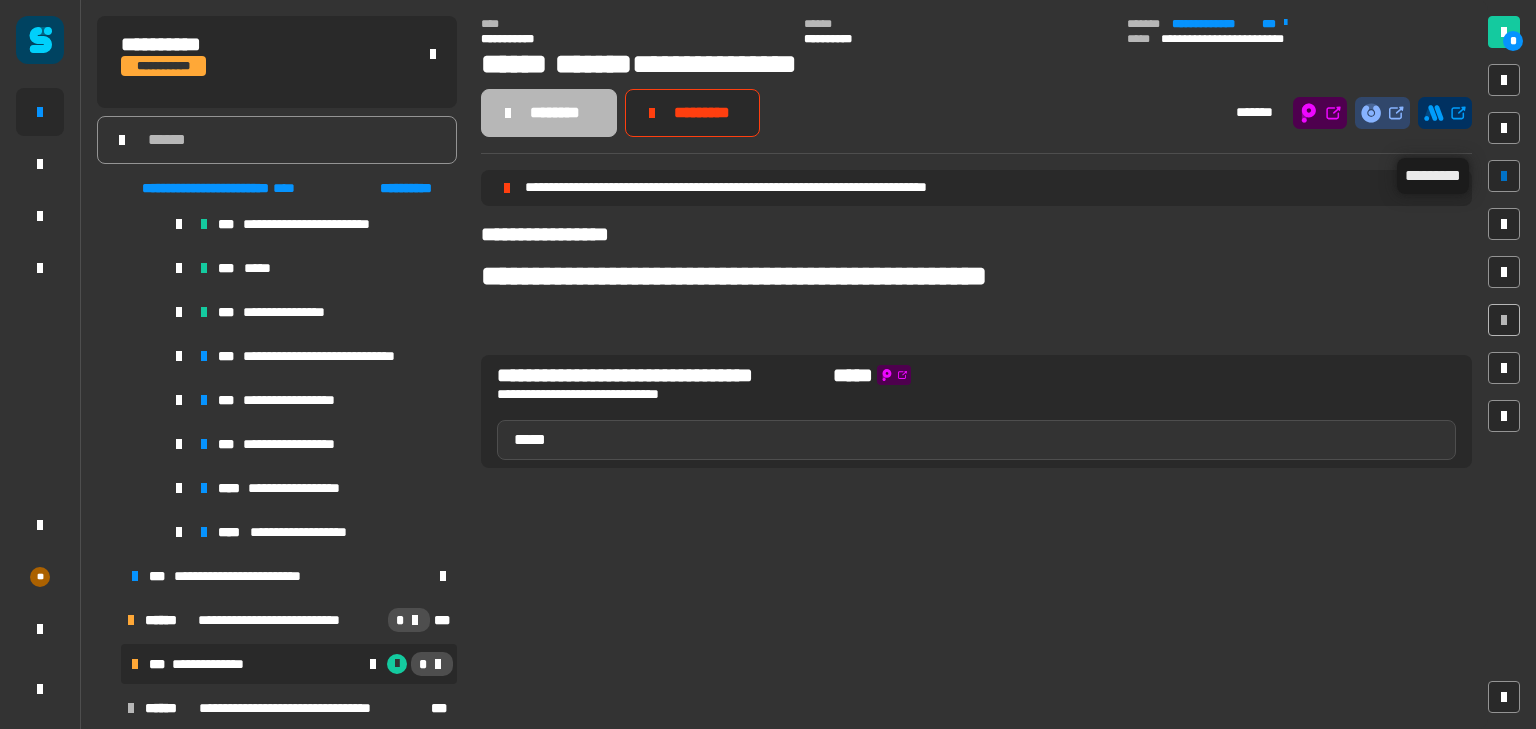 click at bounding box center [1504, 176] 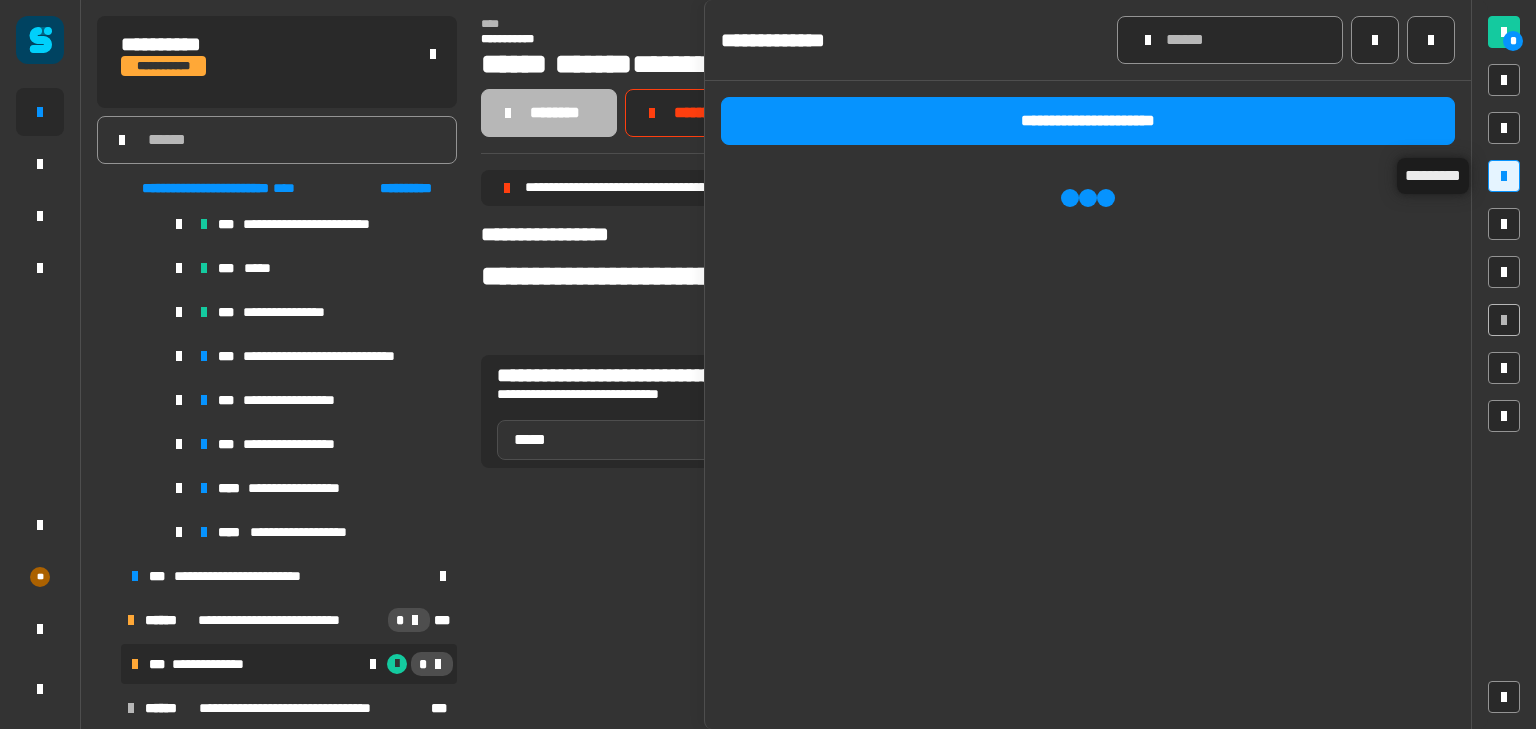 click at bounding box center (1504, 176) 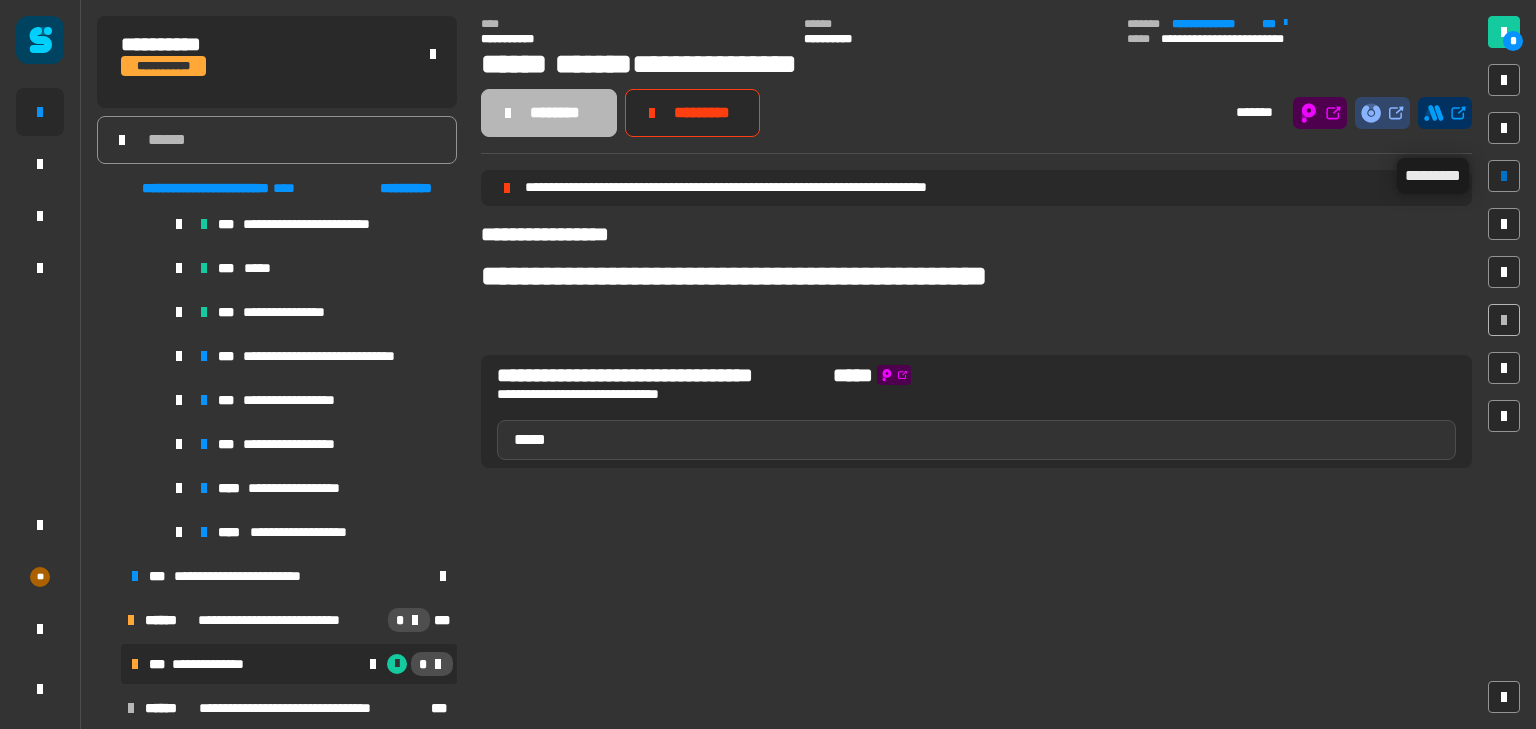 click at bounding box center (1504, 176) 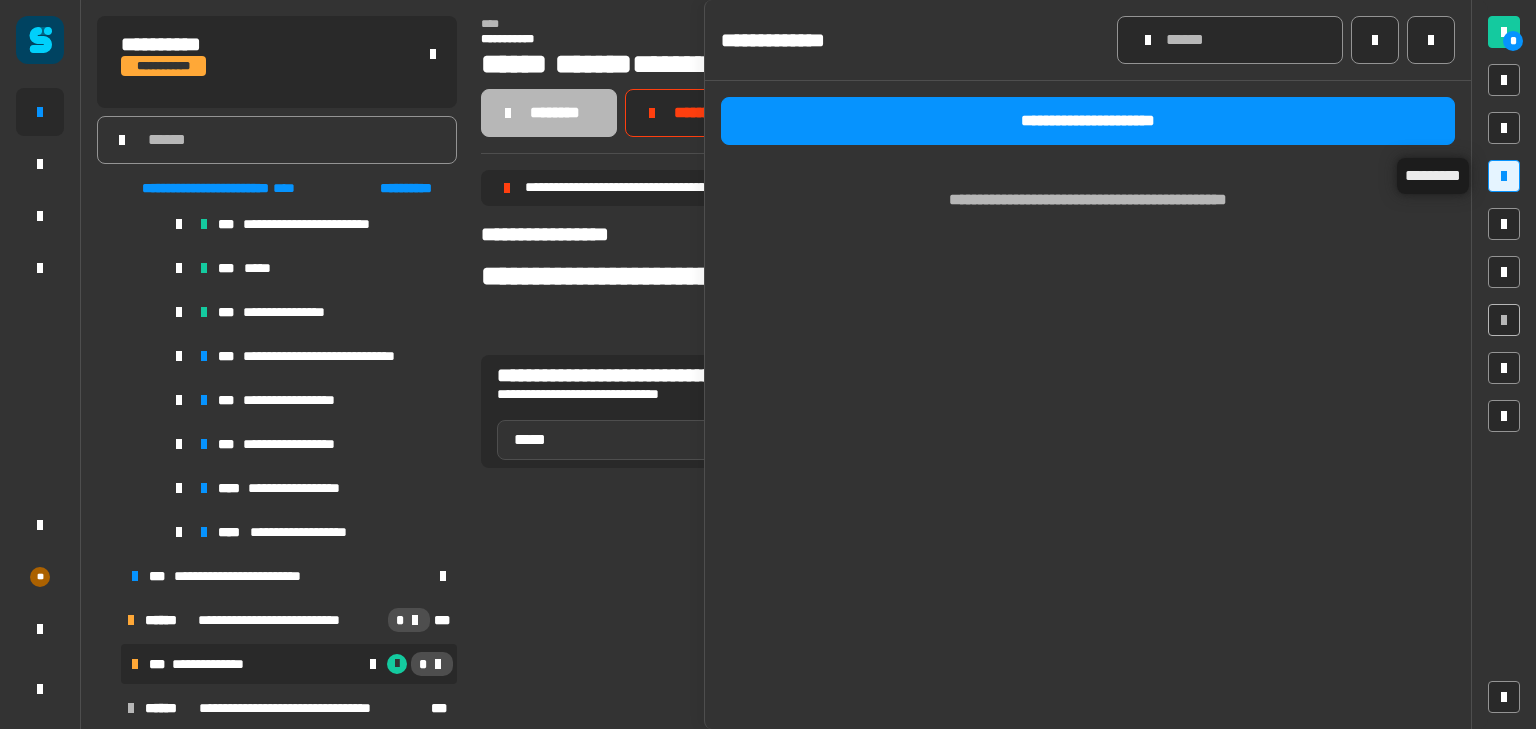 click at bounding box center (1504, 176) 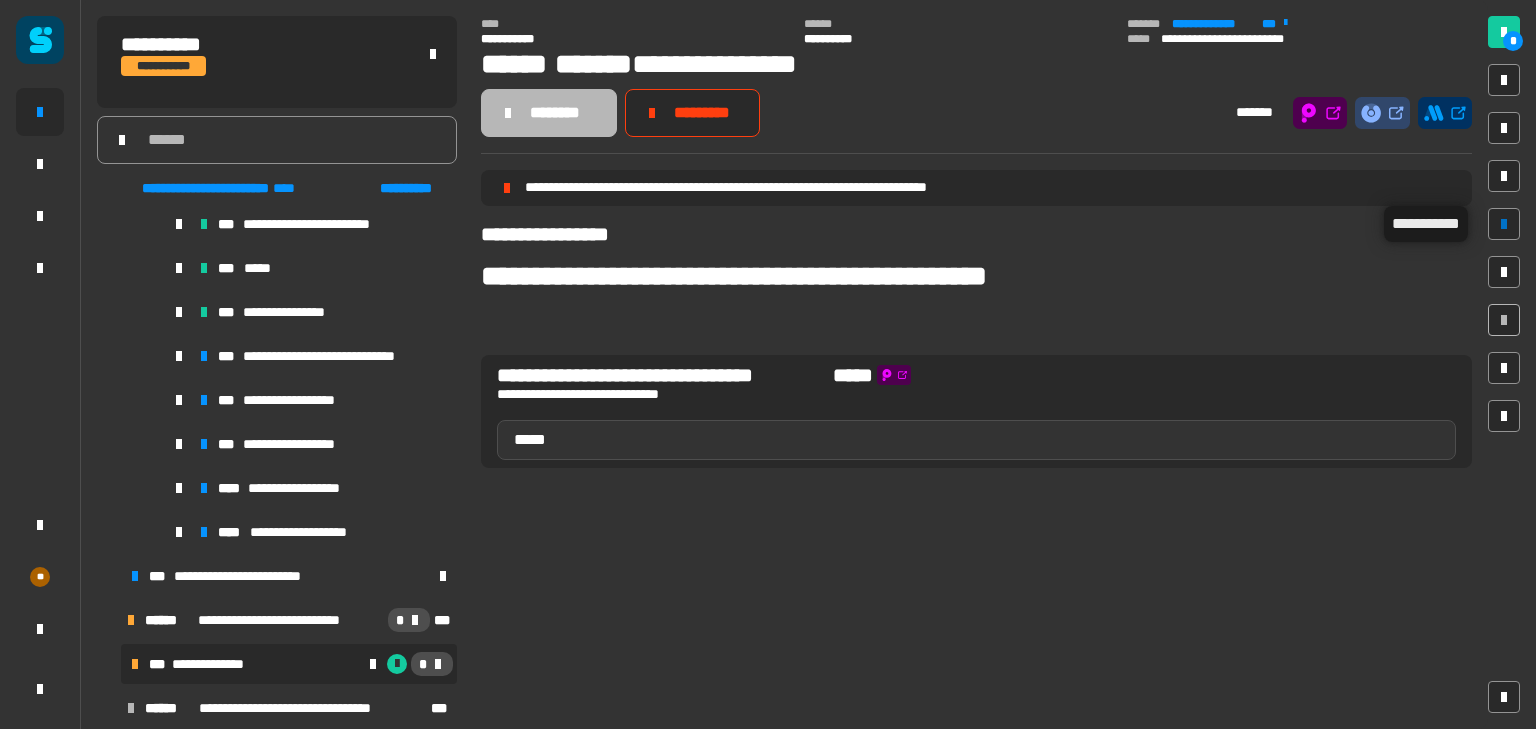 click at bounding box center [1504, 224] 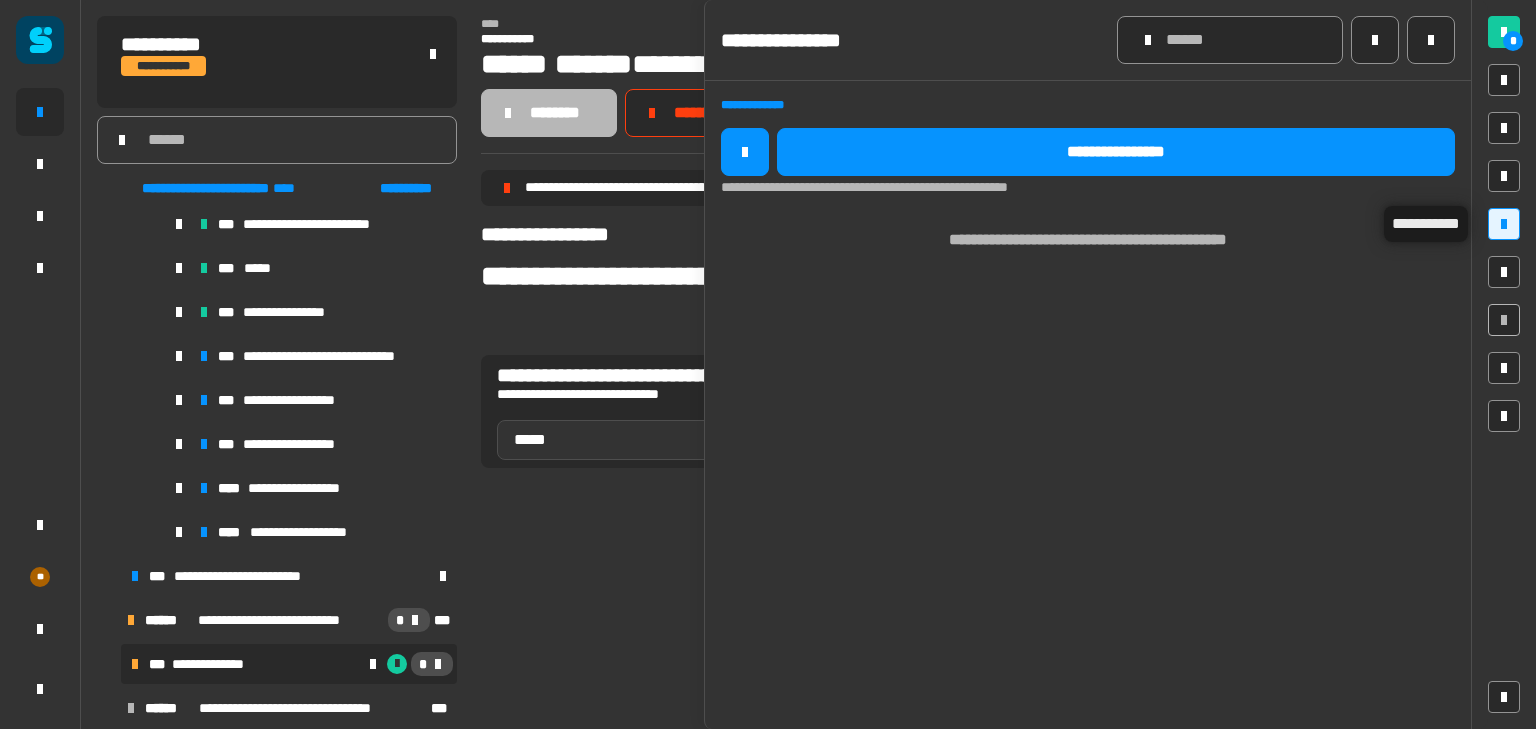 click at bounding box center [1504, 224] 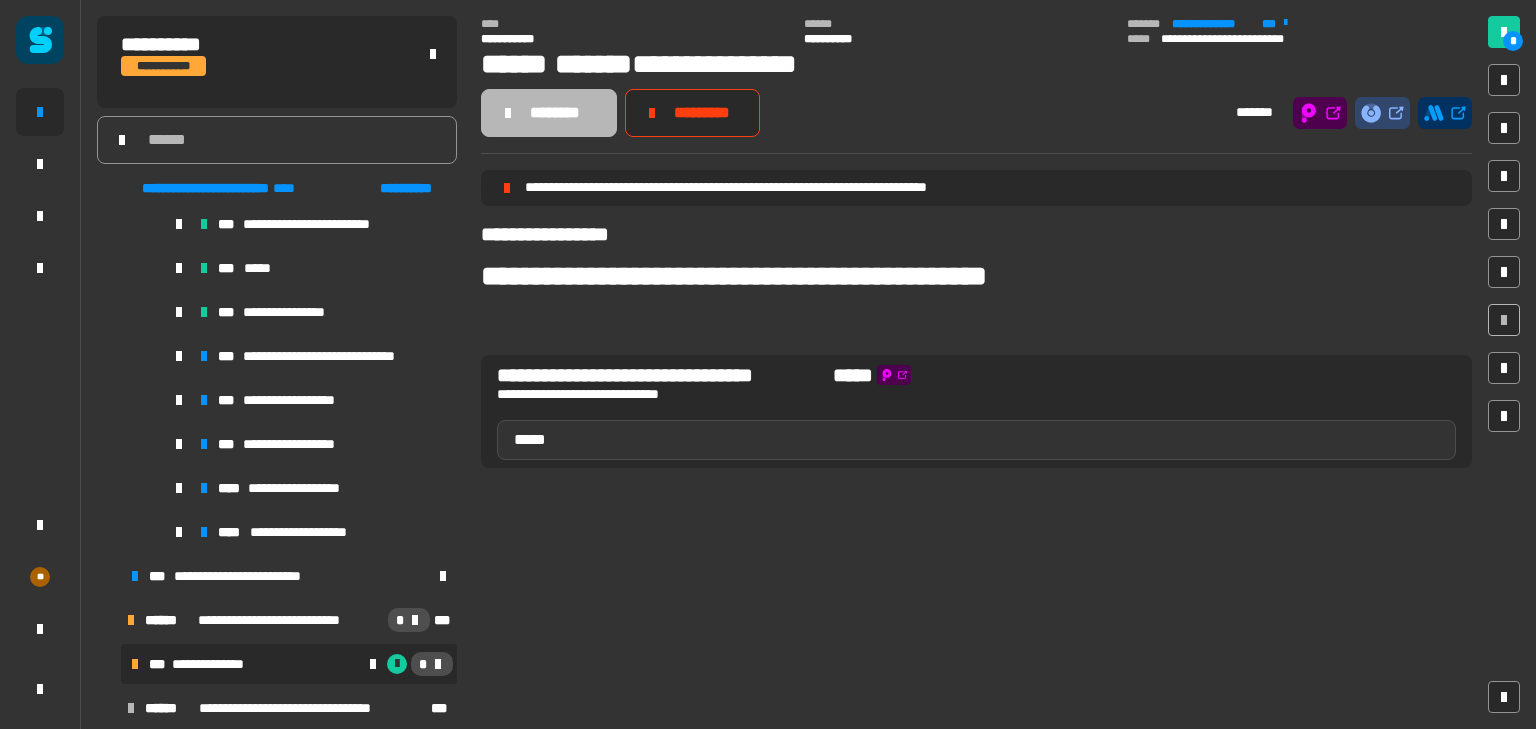 click on "*****" 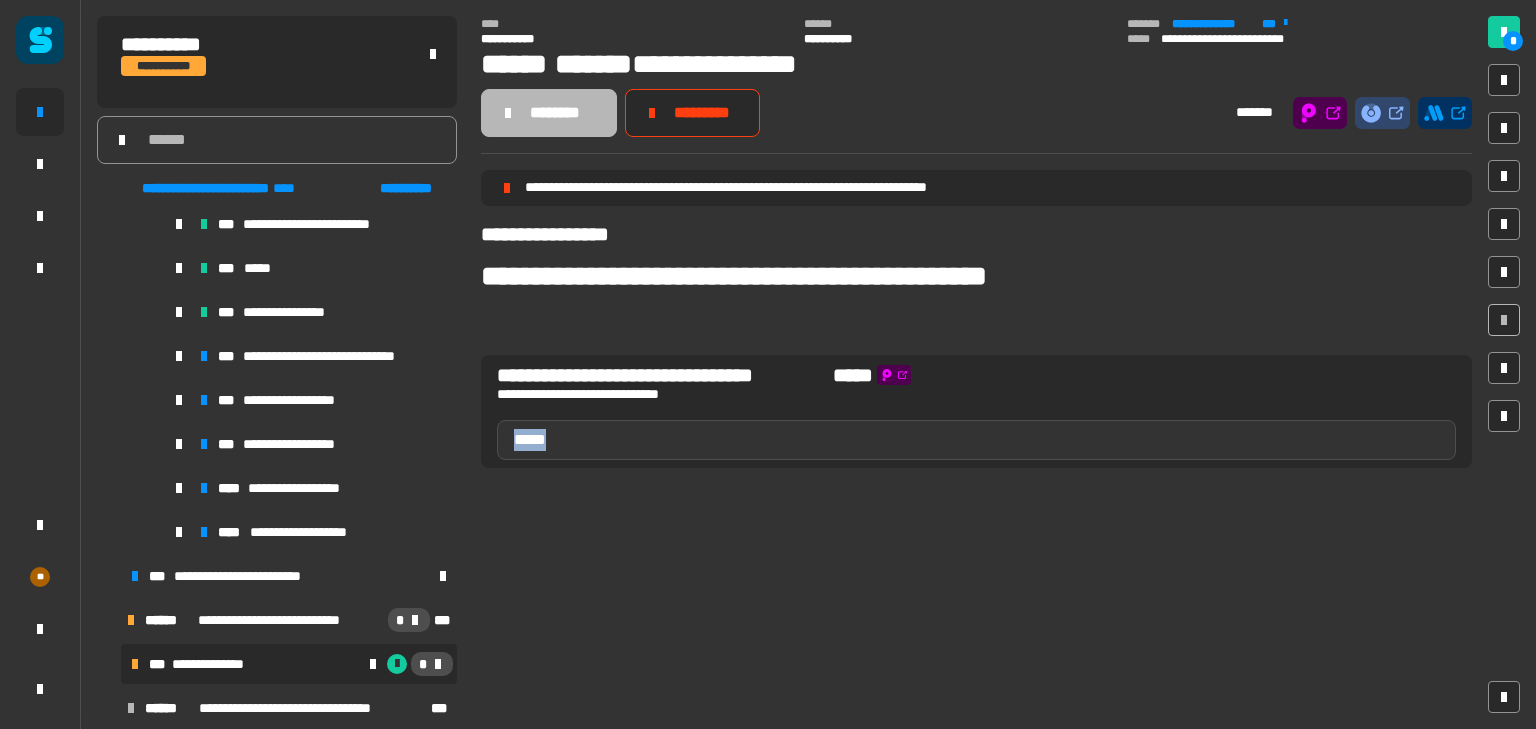click on "*****" 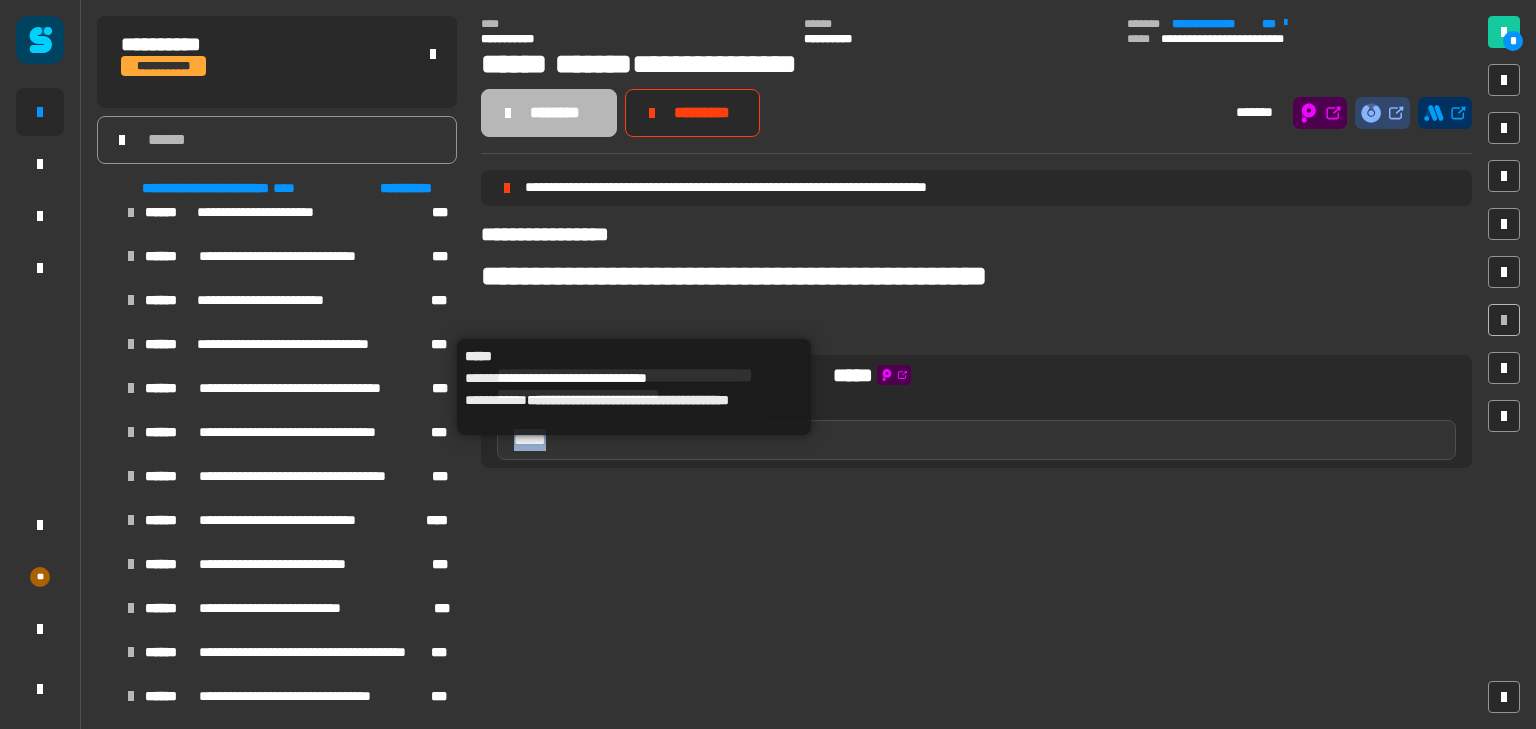 scroll, scrollTop: 1474, scrollLeft: 0, axis: vertical 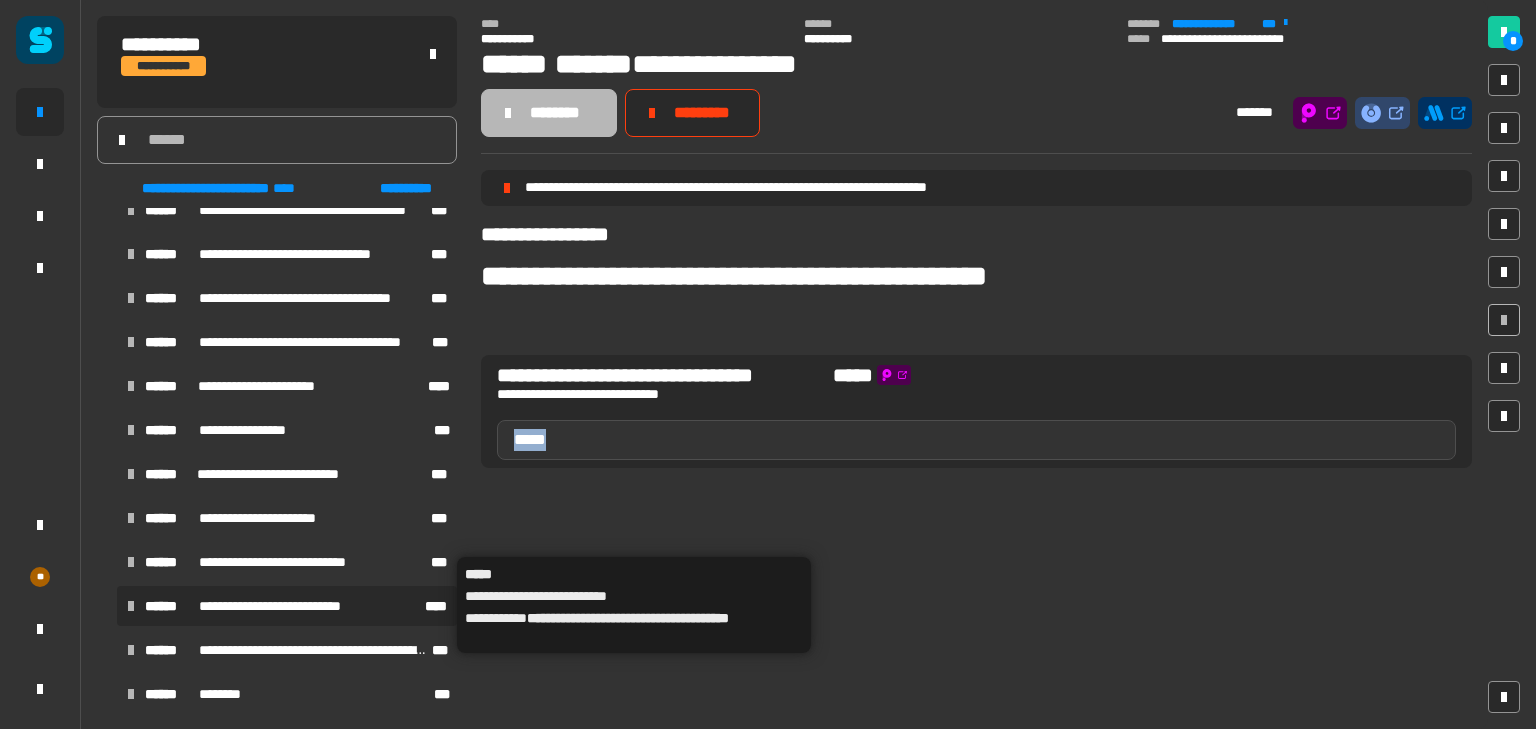 click on "**********" at bounding box center (287, 606) 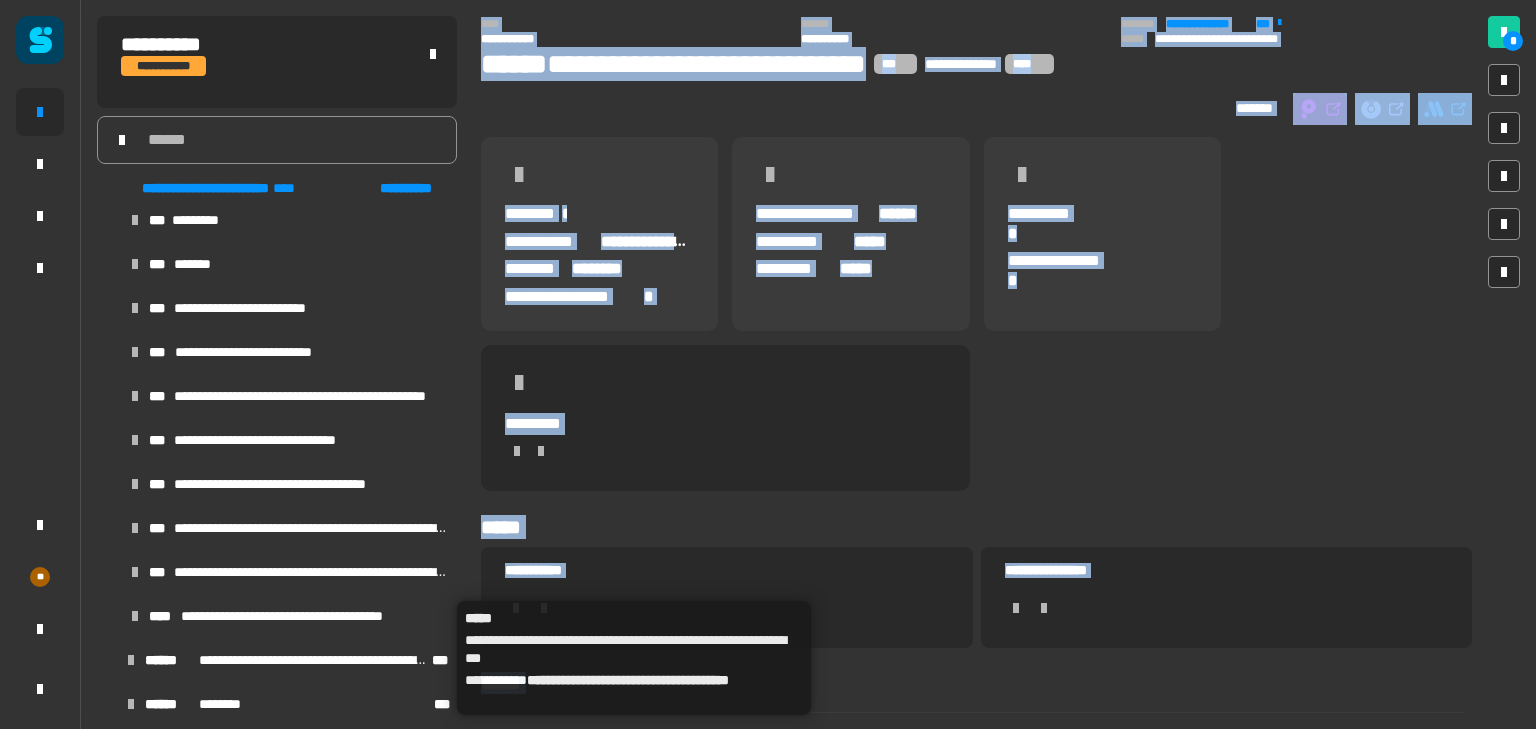 scroll, scrollTop: 1906, scrollLeft: 0, axis: vertical 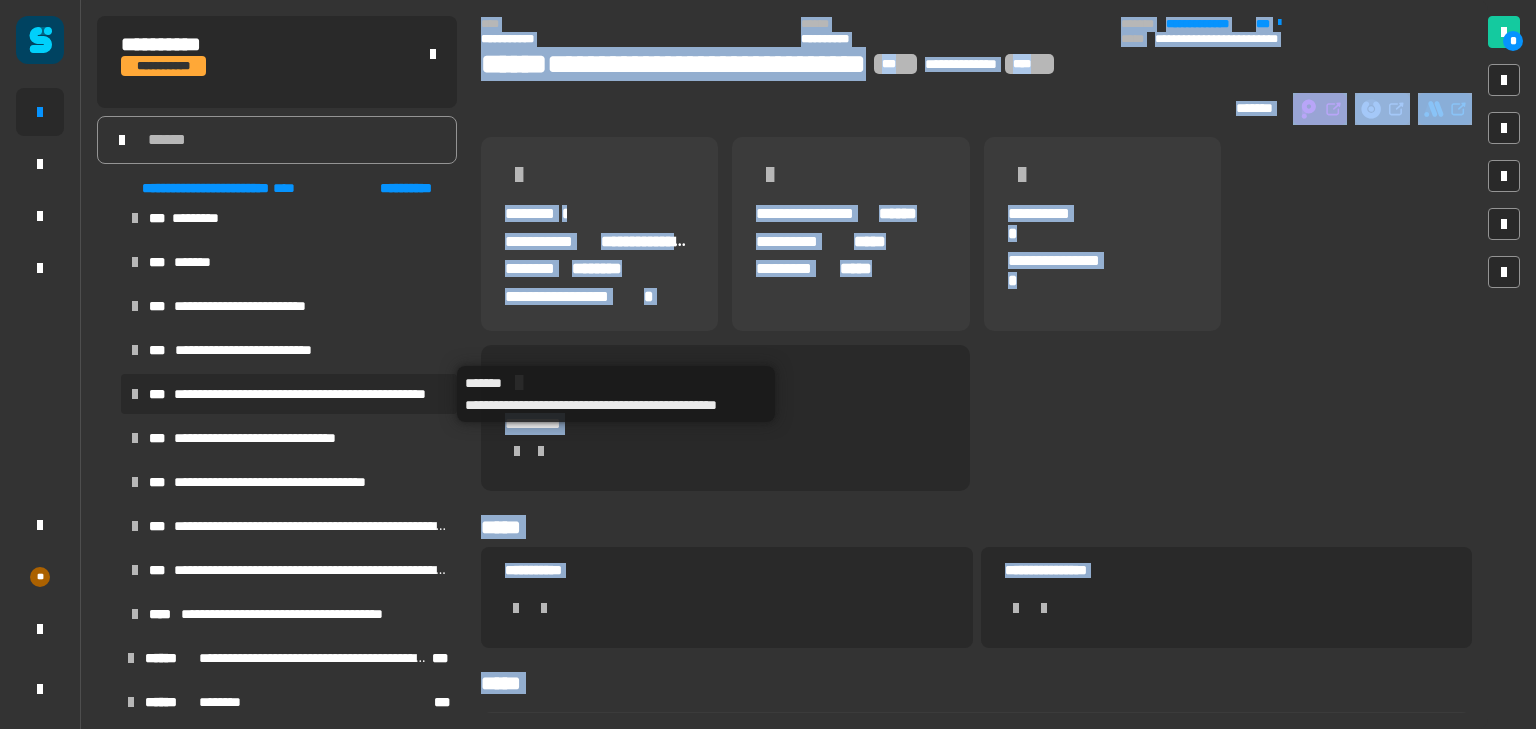 click on "**********" at bounding box center [311, 394] 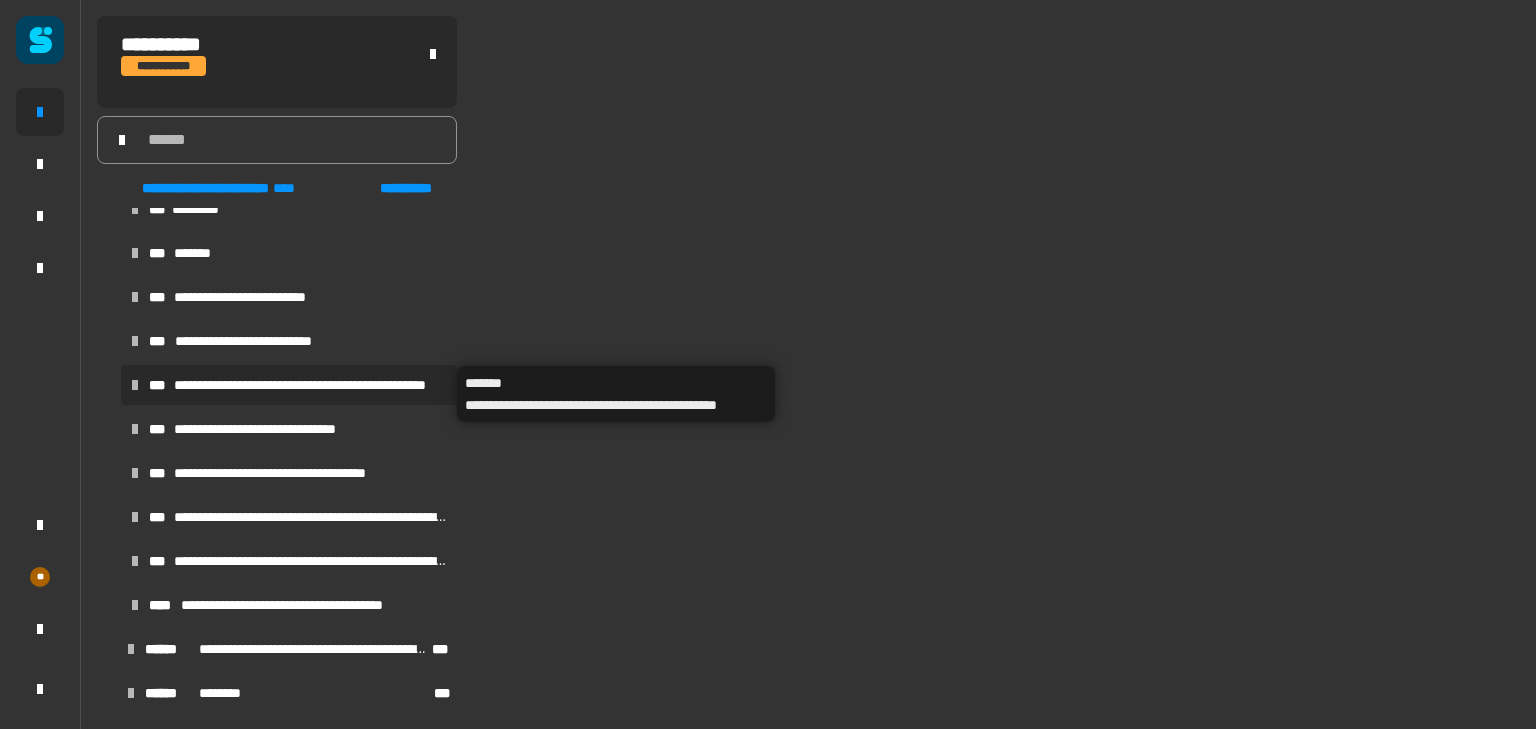 scroll, scrollTop: 651, scrollLeft: 0, axis: vertical 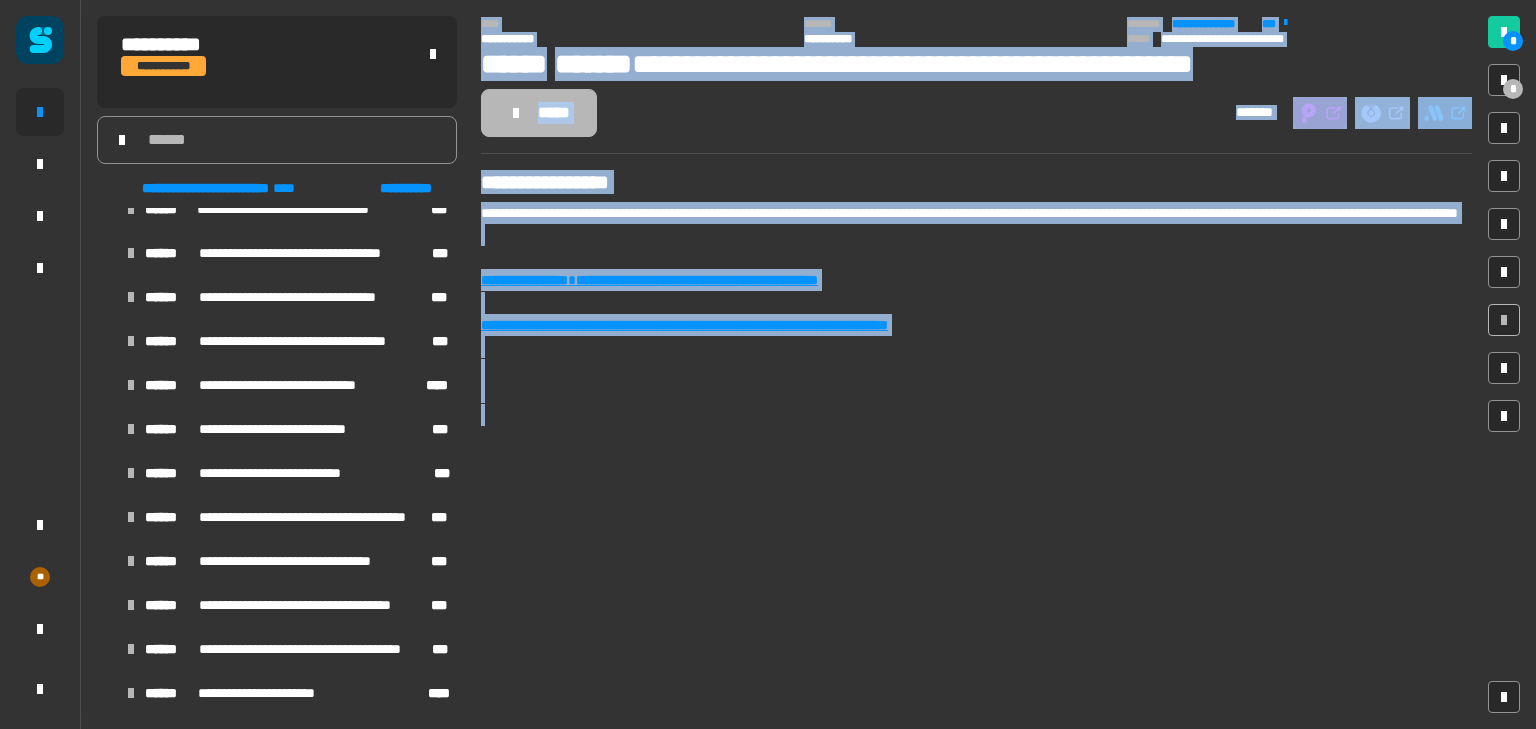 click on "**********" 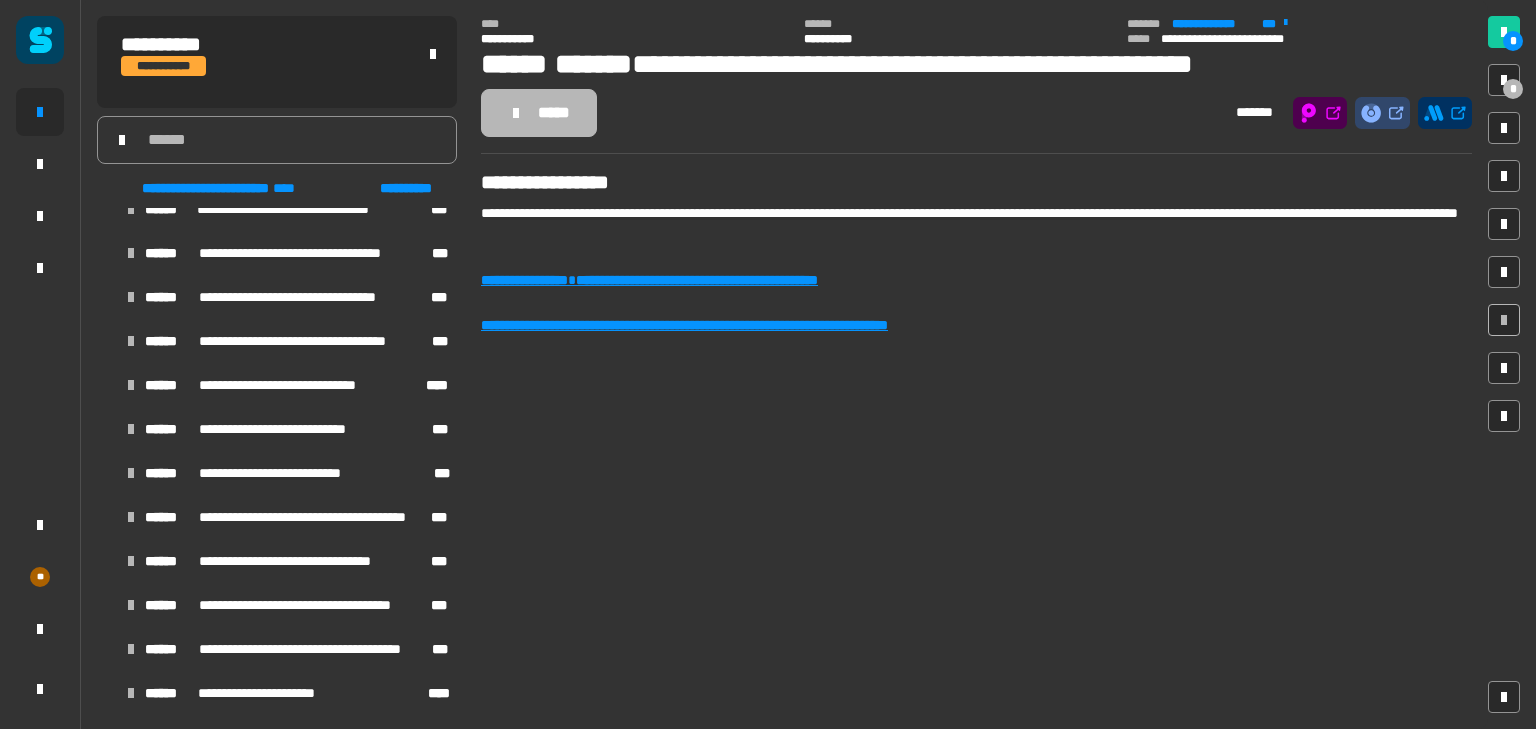 click on "**********" 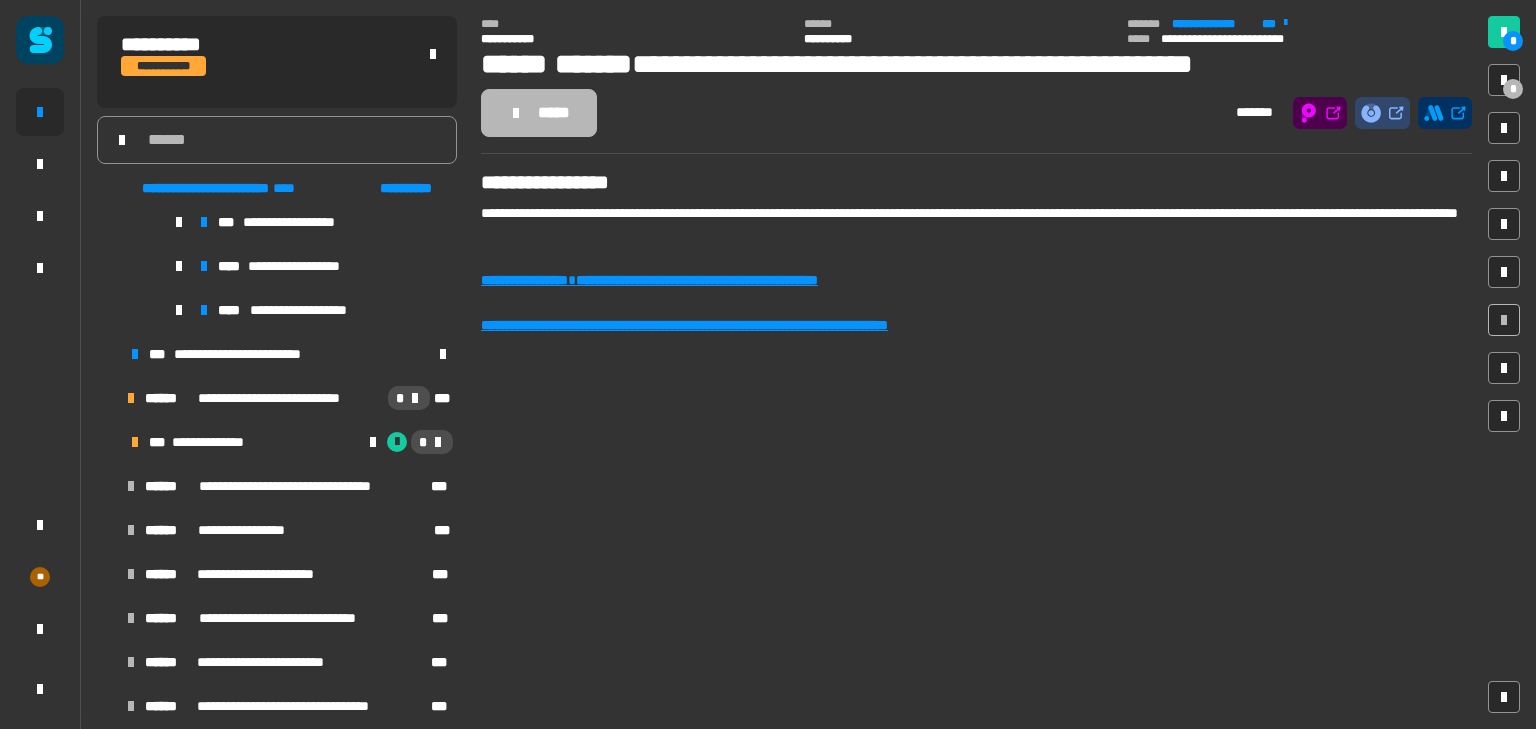 scroll, scrollTop: 684, scrollLeft: 0, axis: vertical 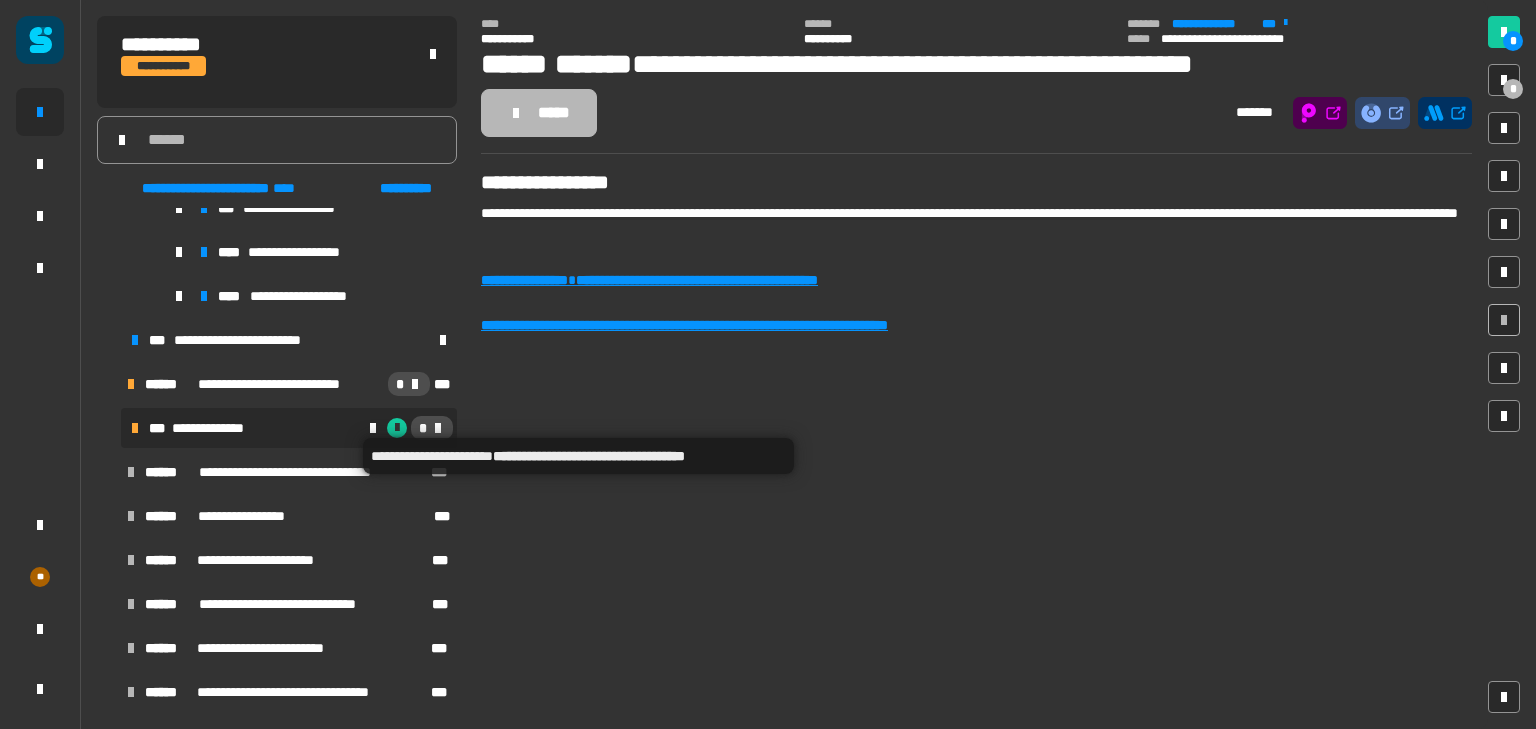 click at bounding box center [373, 428] 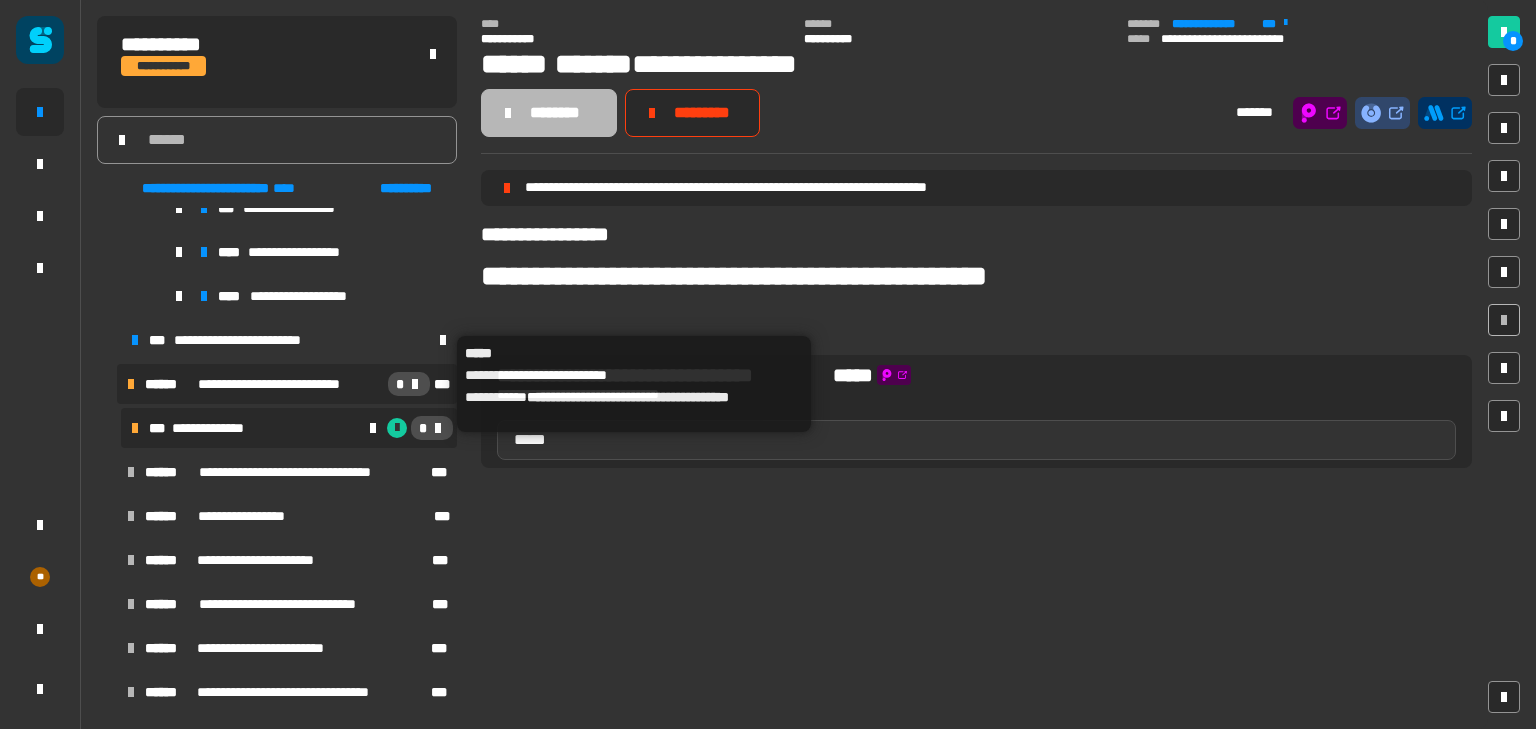 click on "**********" at bounding box center (289, 384) 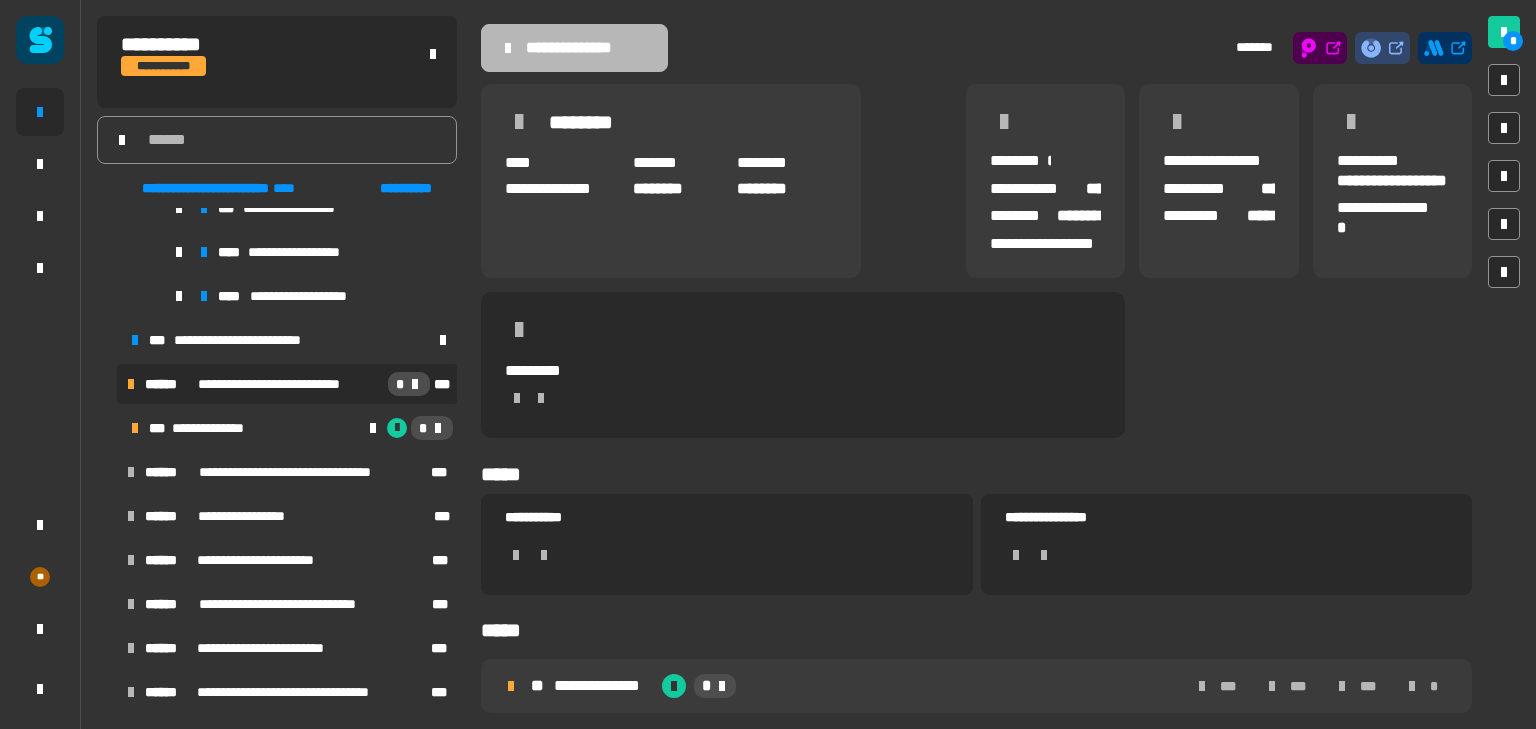 scroll, scrollTop: 0, scrollLeft: 0, axis: both 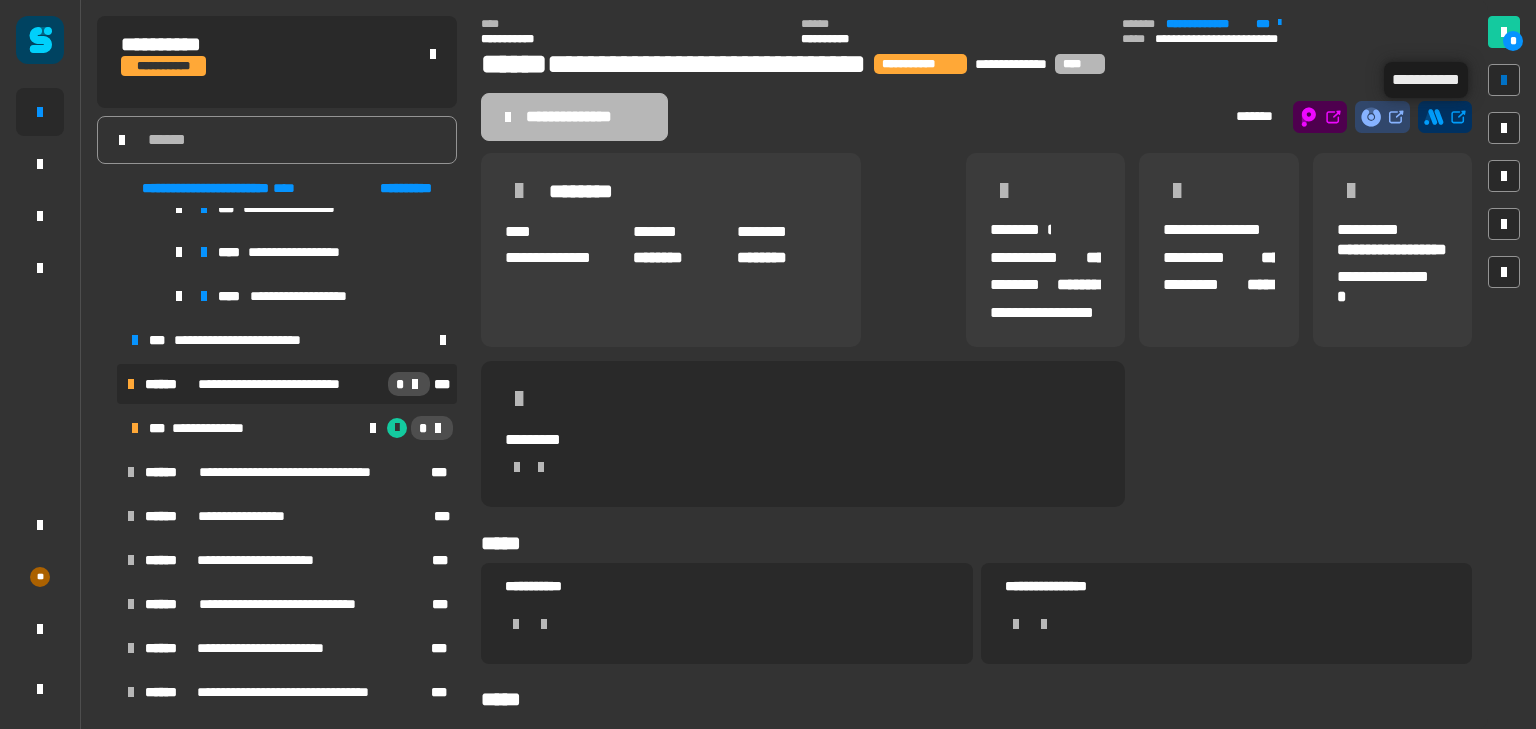 click at bounding box center [1504, 80] 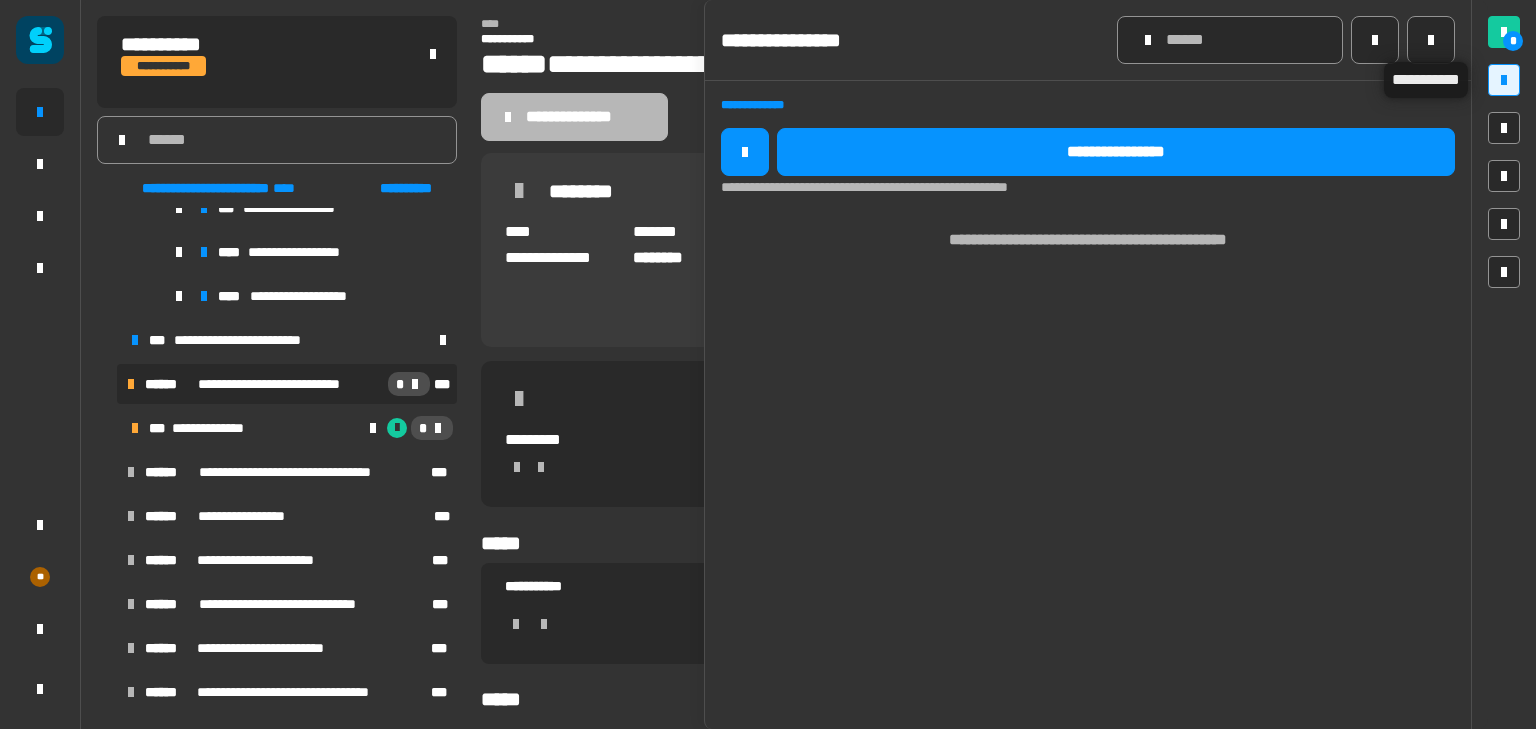 click at bounding box center [1504, 80] 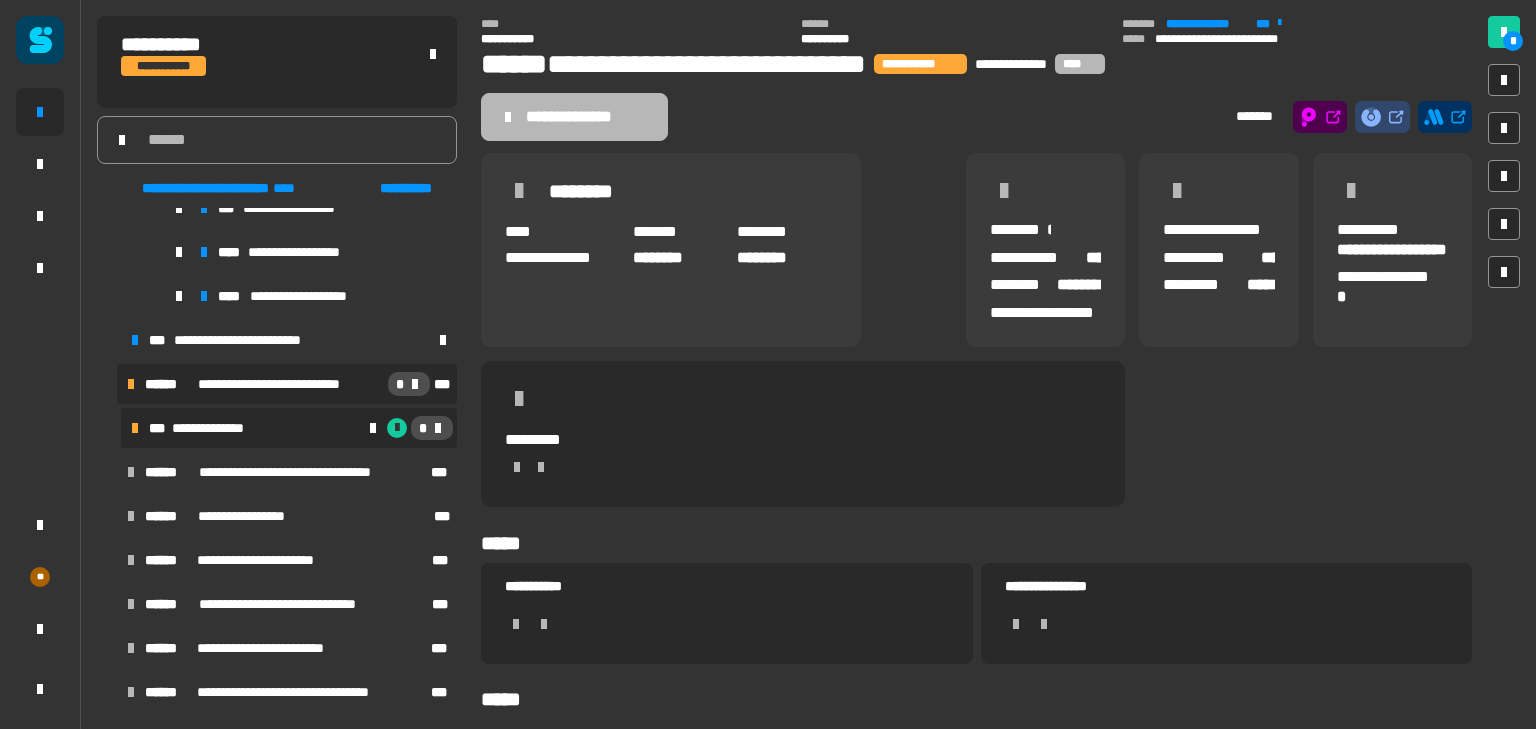 click on "**********" at bounding box center [289, 428] 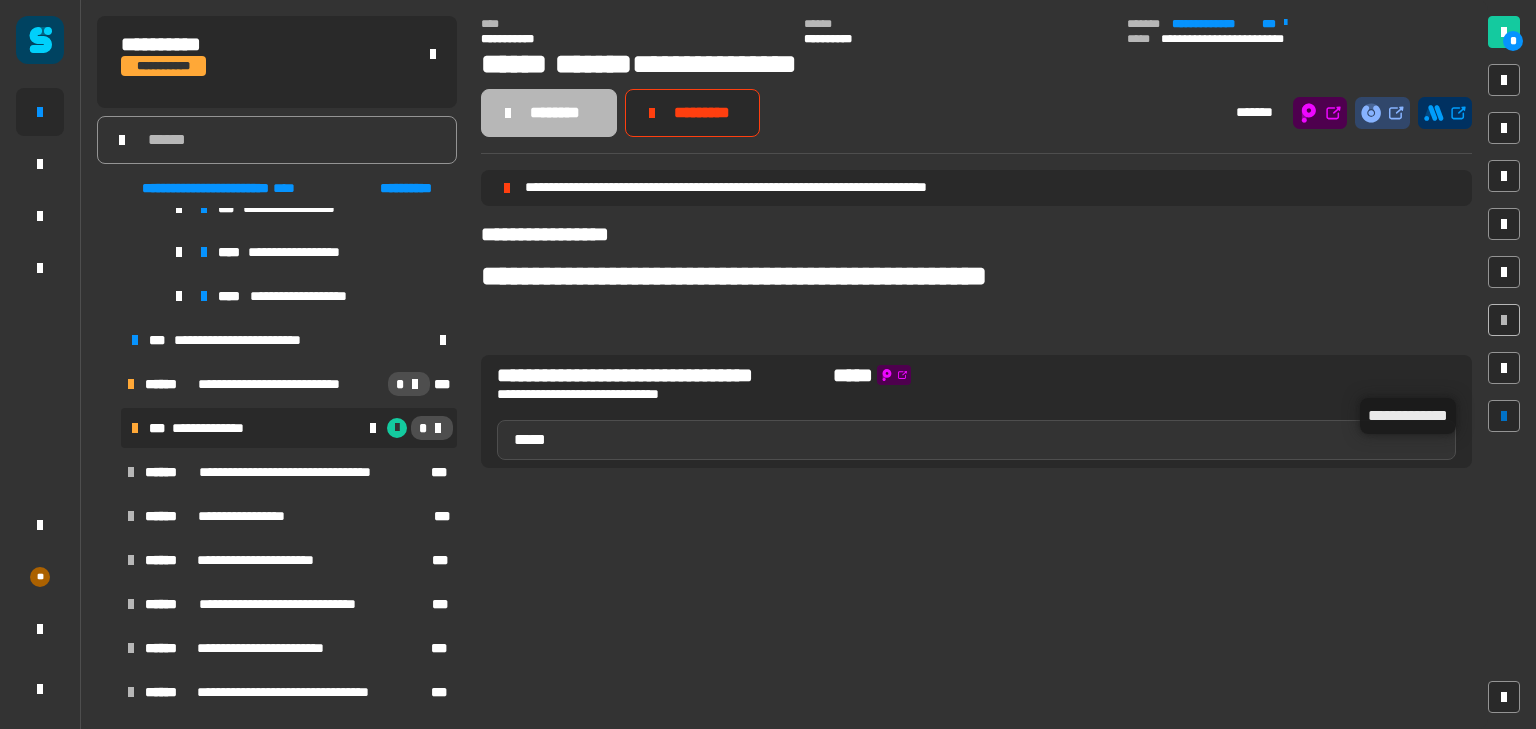 click at bounding box center (1504, 416) 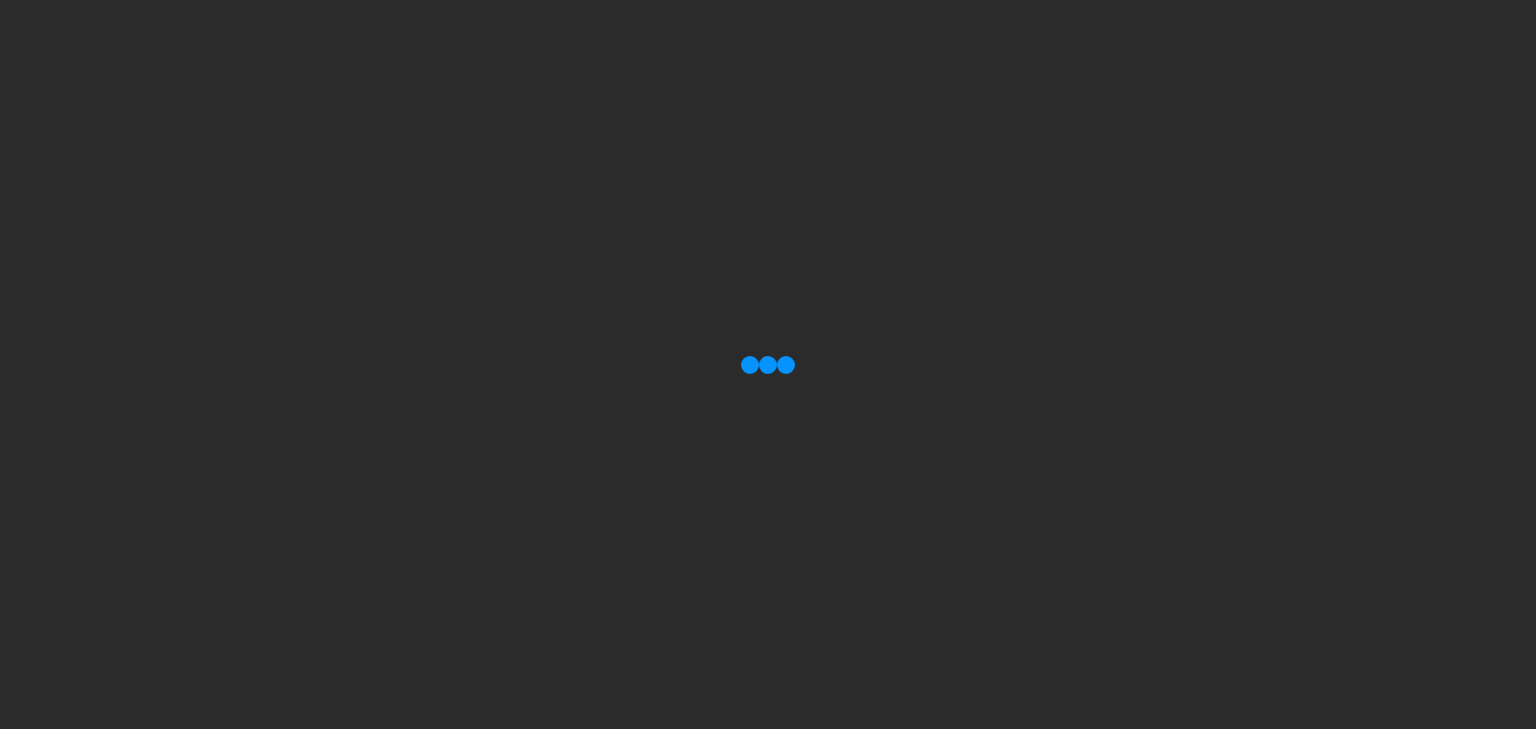 scroll, scrollTop: 0, scrollLeft: 0, axis: both 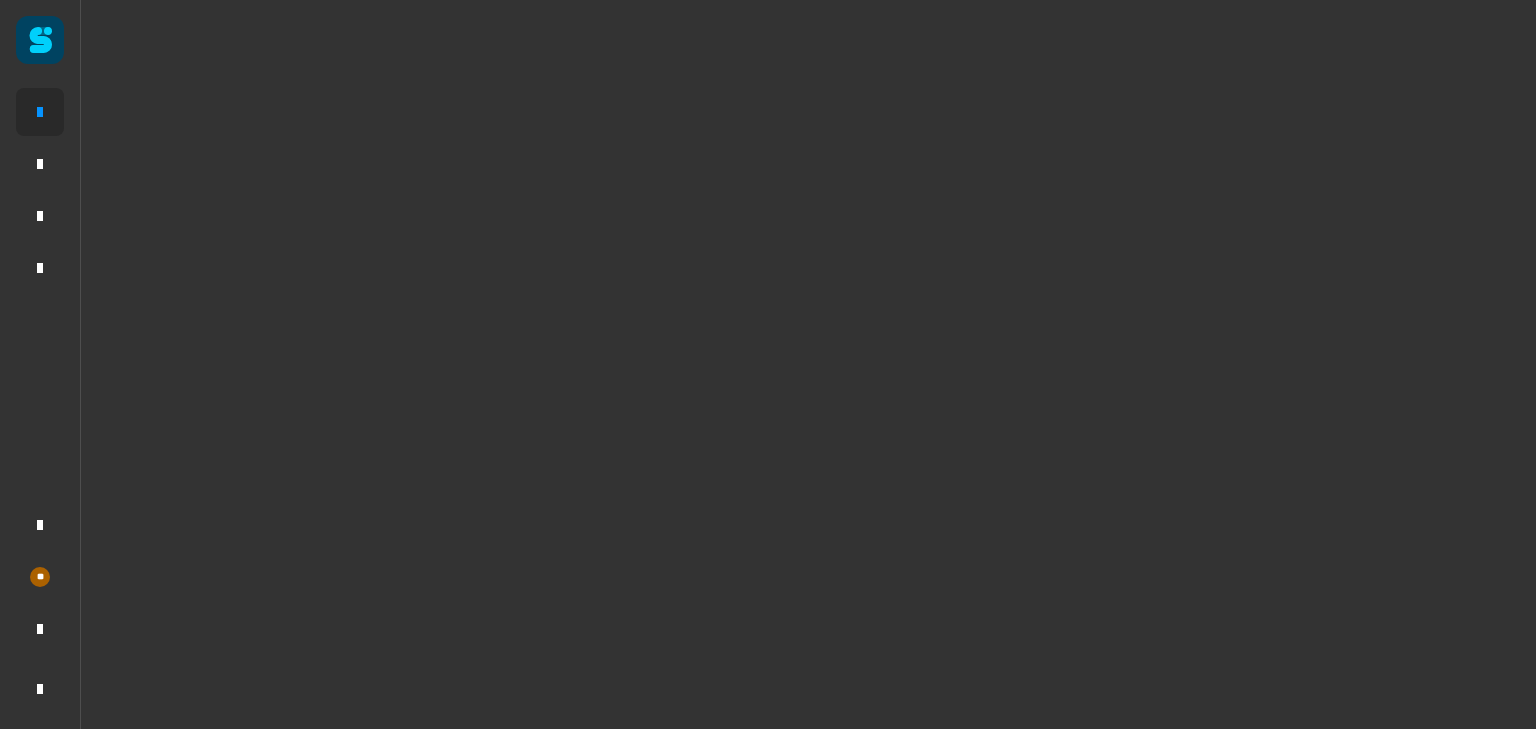 click 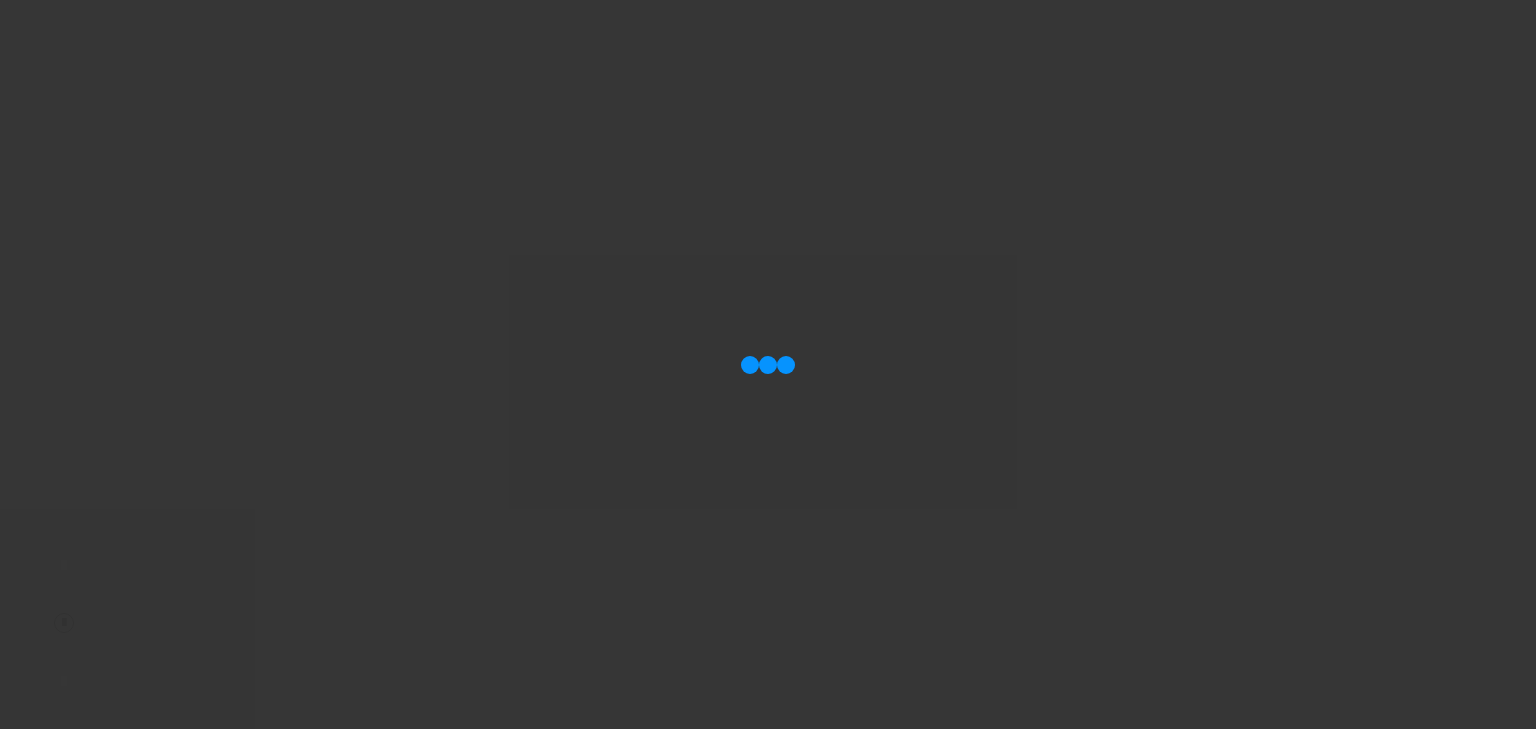 scroll, scrollTop: 0, scrollLeft: 0, axis: both 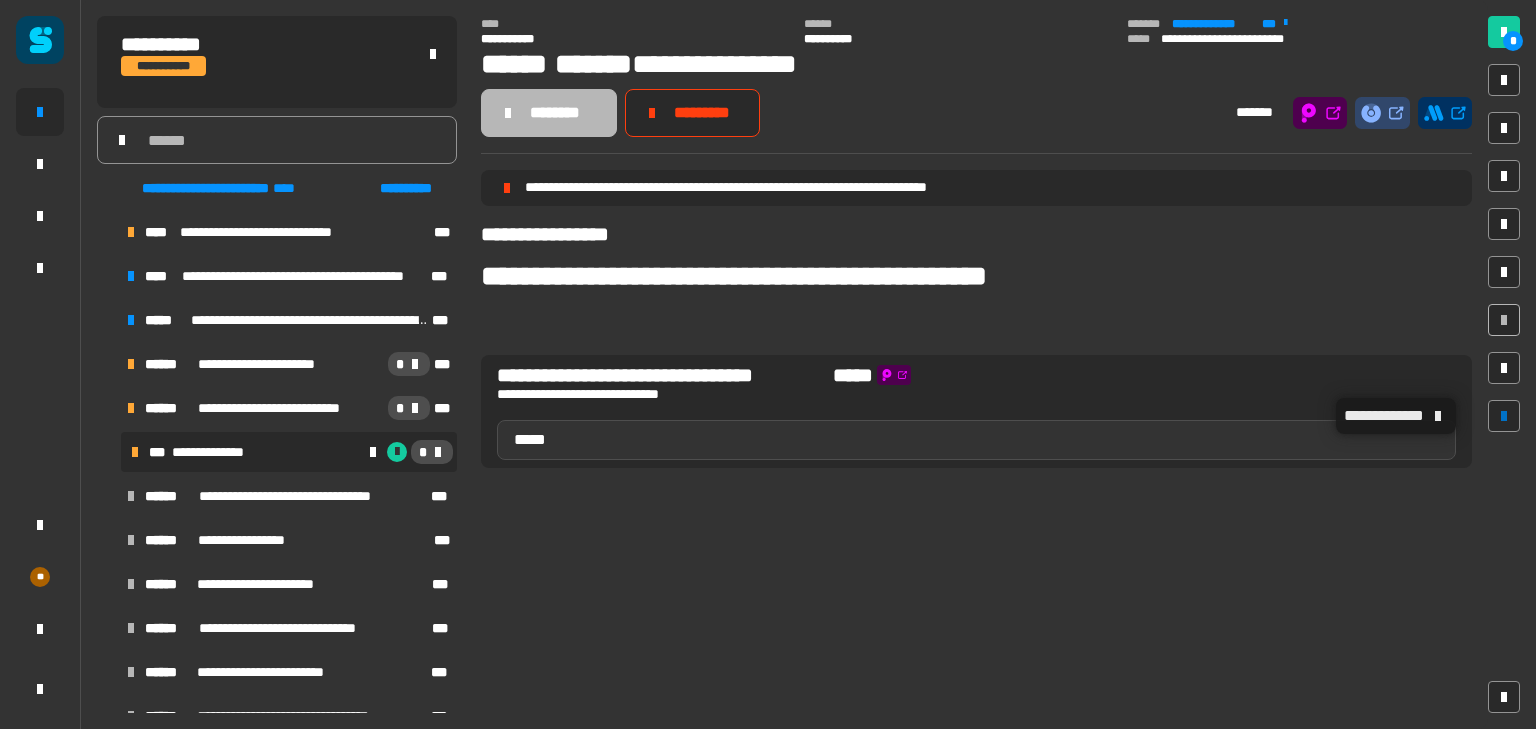 click at bounding box center (1504, 416) 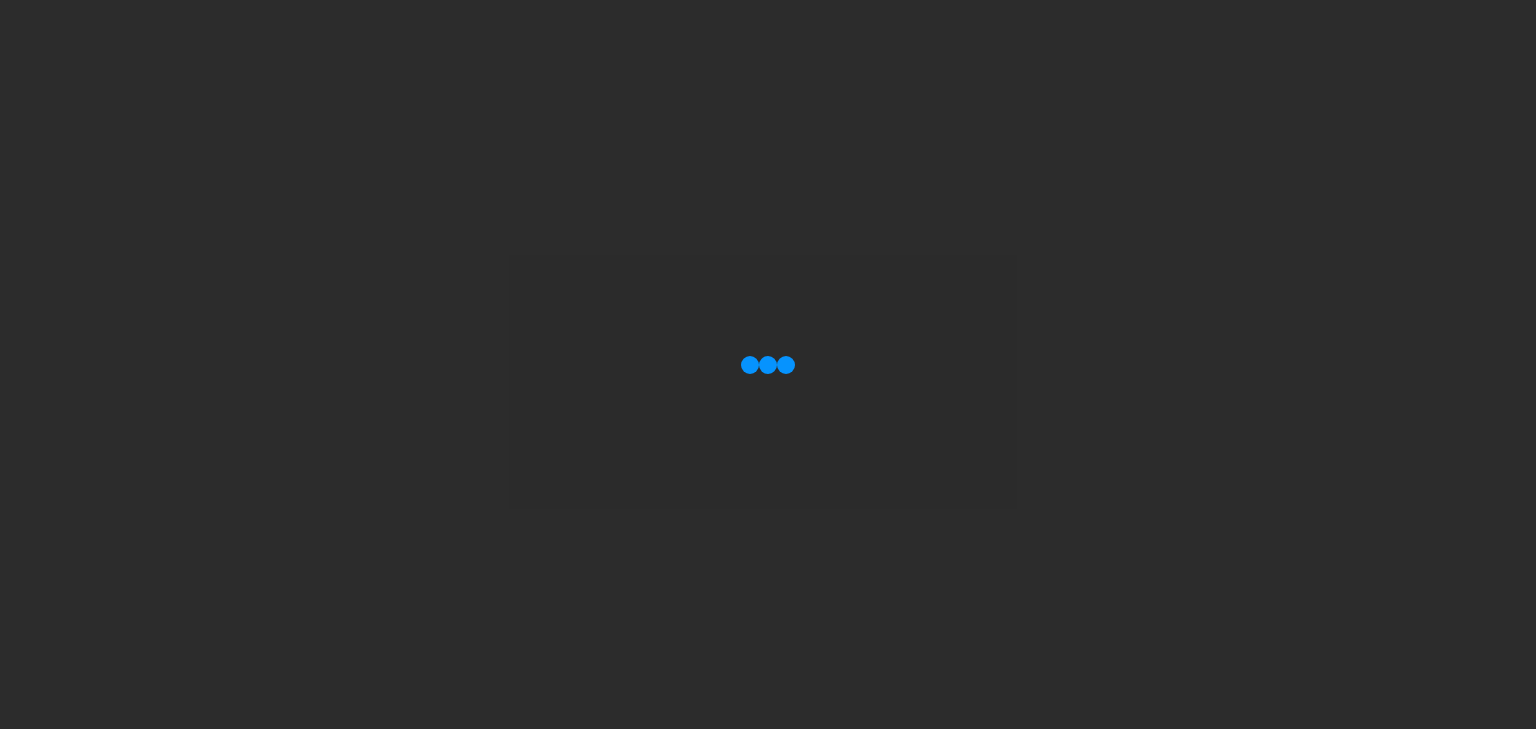 scroll, scrollTop: 0, scrollLeft: 0, axis: both 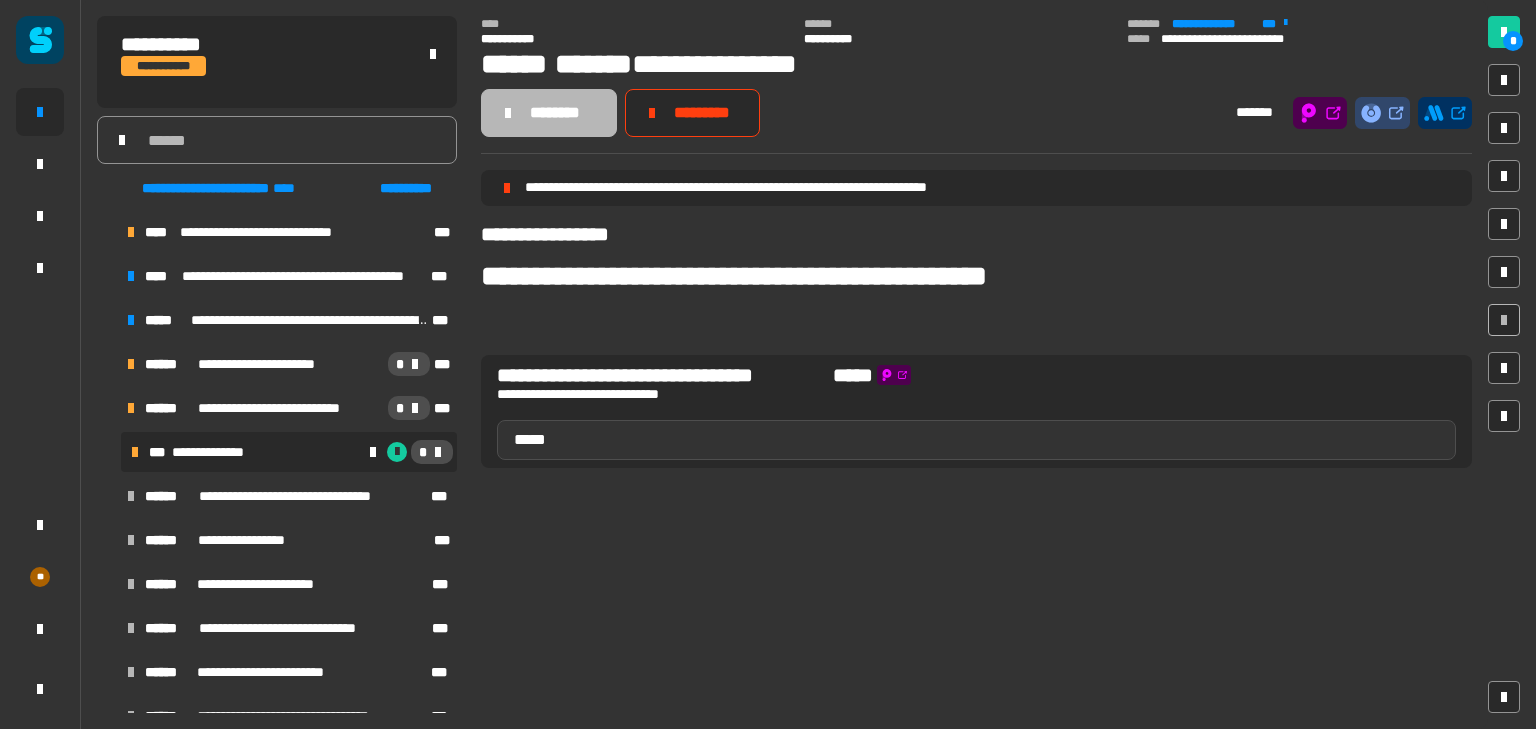 click on "*****" 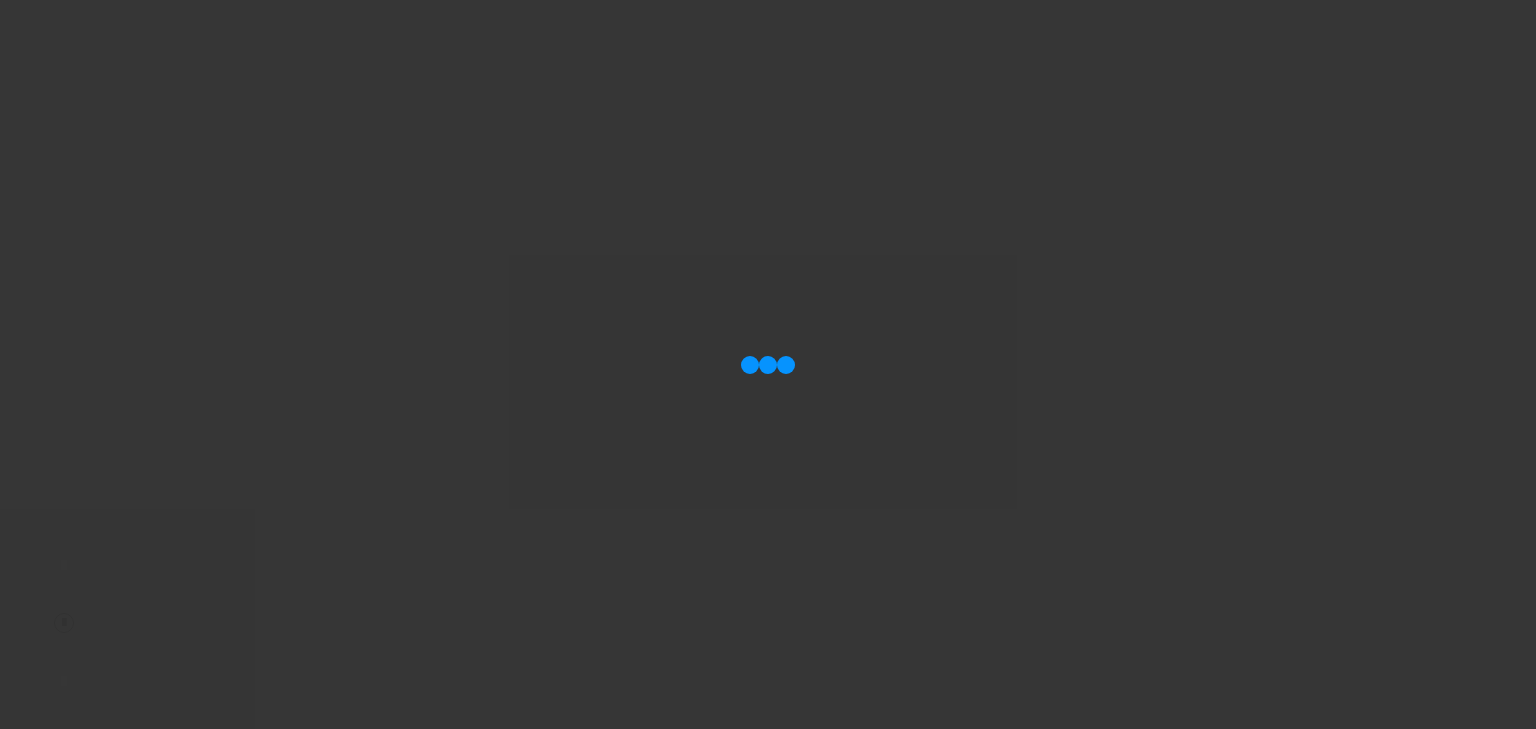 scroll, scrollTop: 0, scrollLeft: 0, axis: both 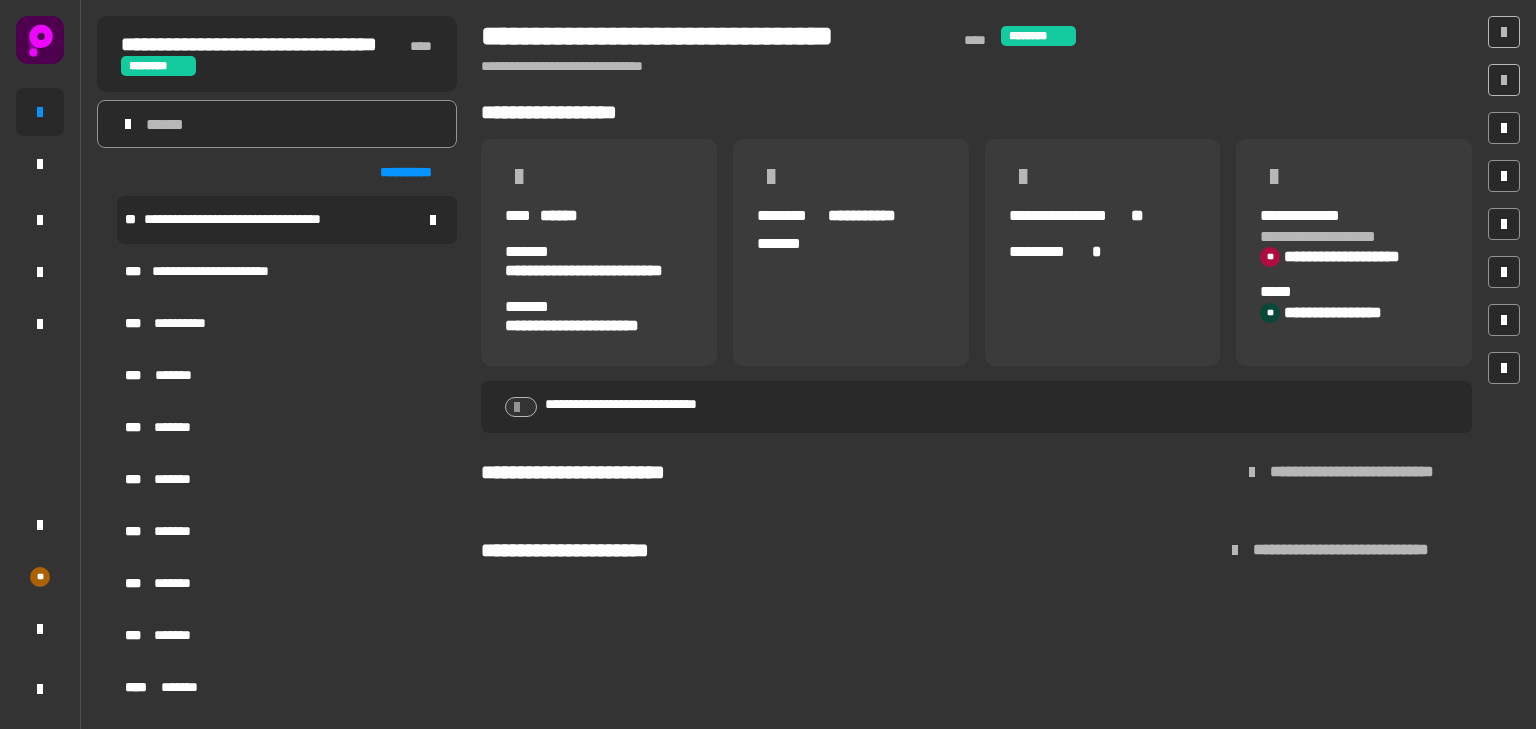 click on "**********" at bounding box center (247, 220) 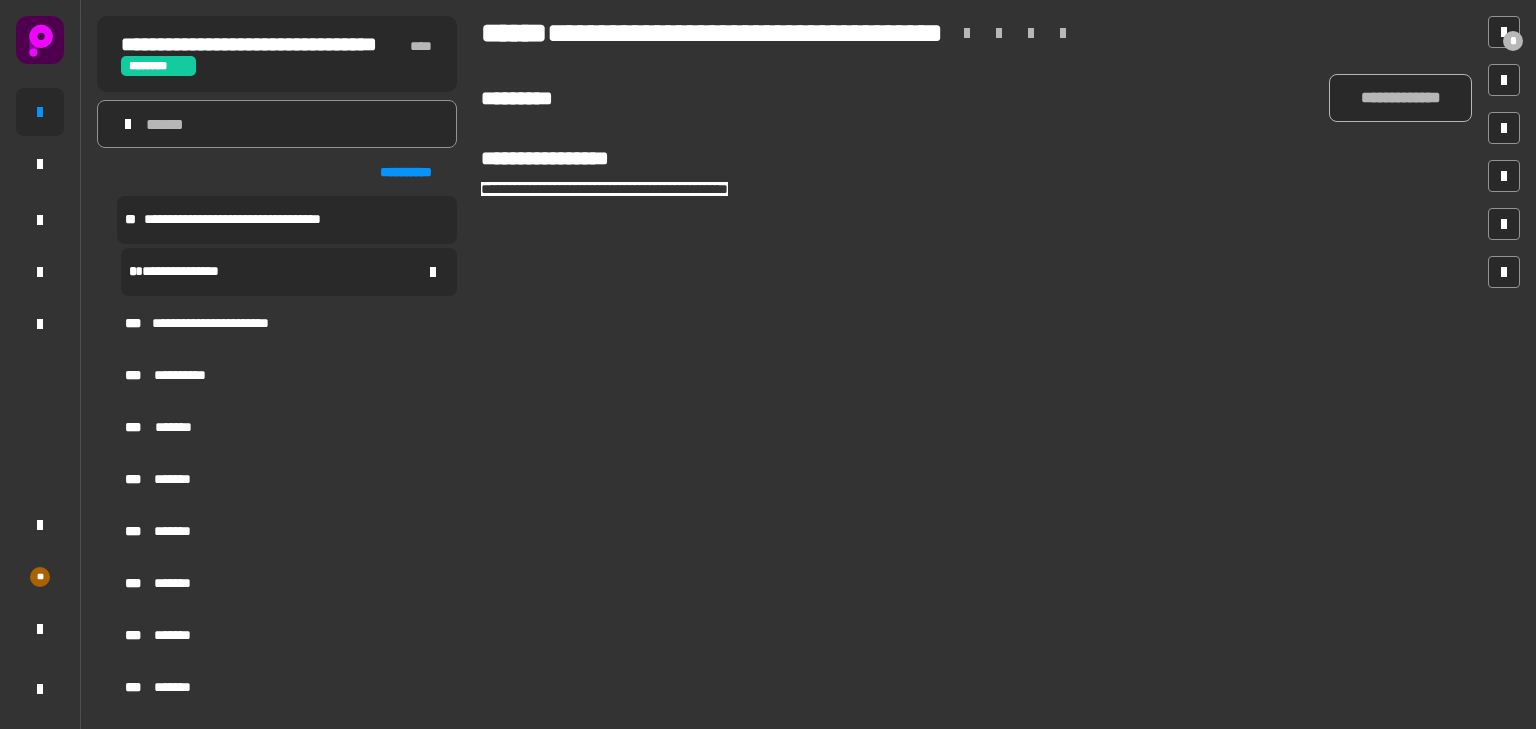 click on "**********" at bounding box center [289, 272] 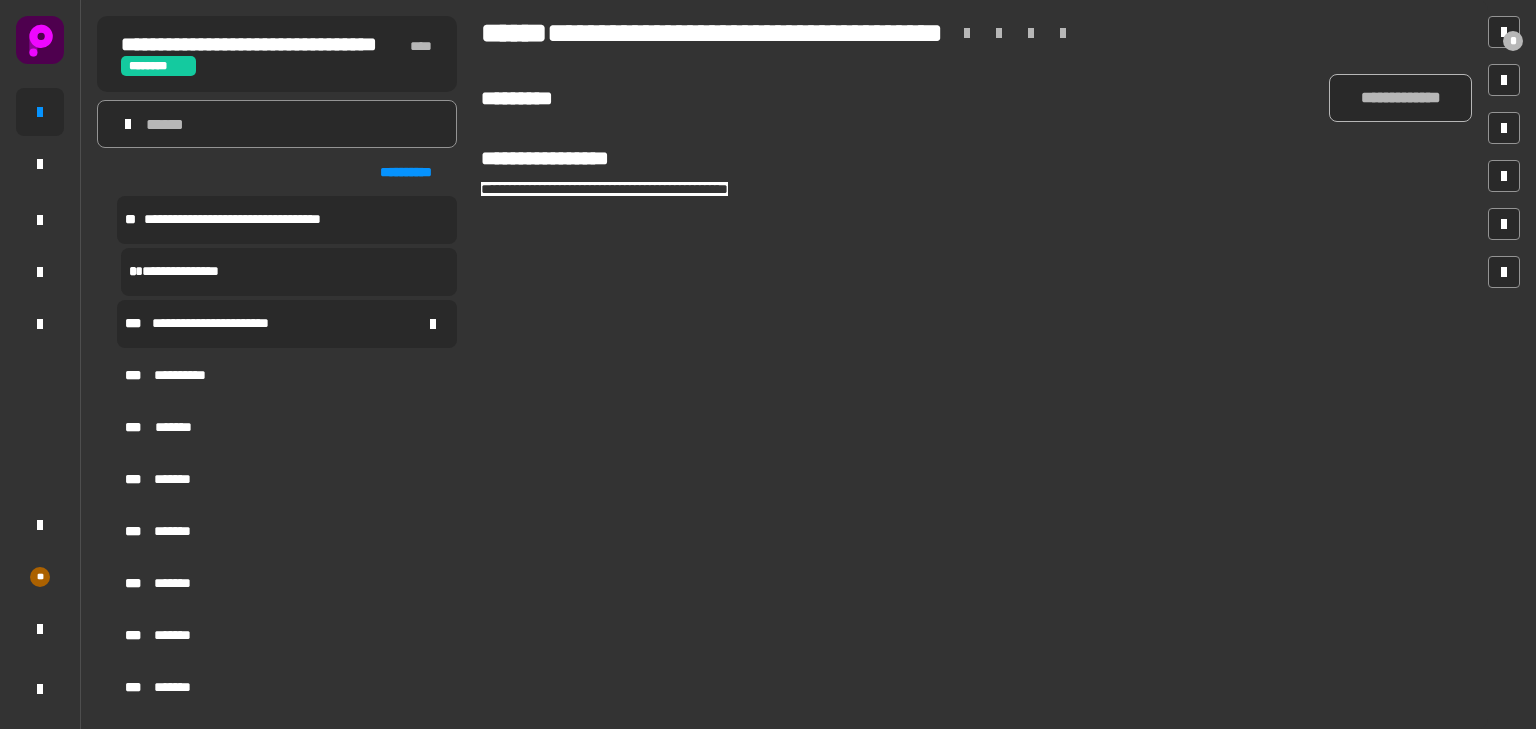 click on "**********" at bounding box center (287, 324) 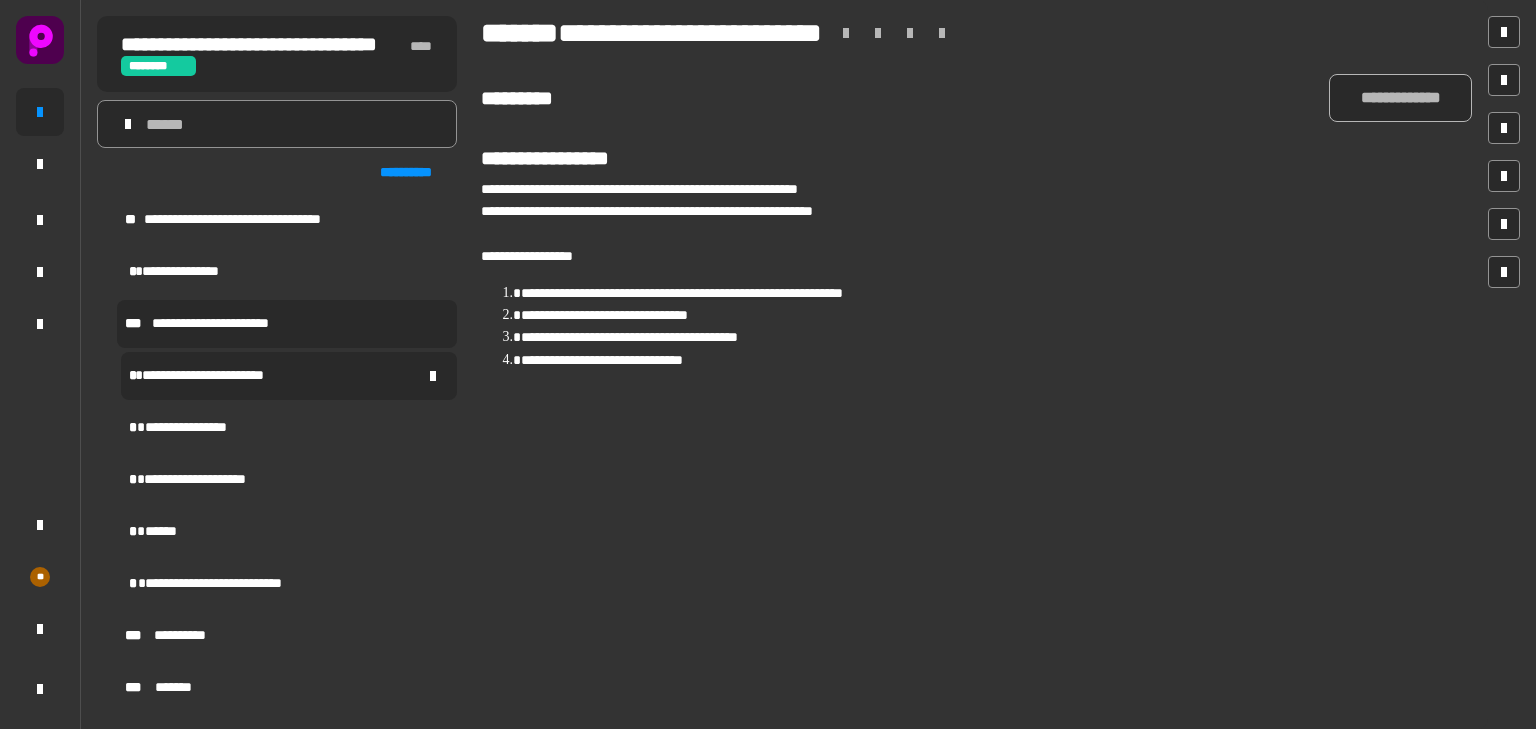 click on "**********" at bounding box center (219, 376) 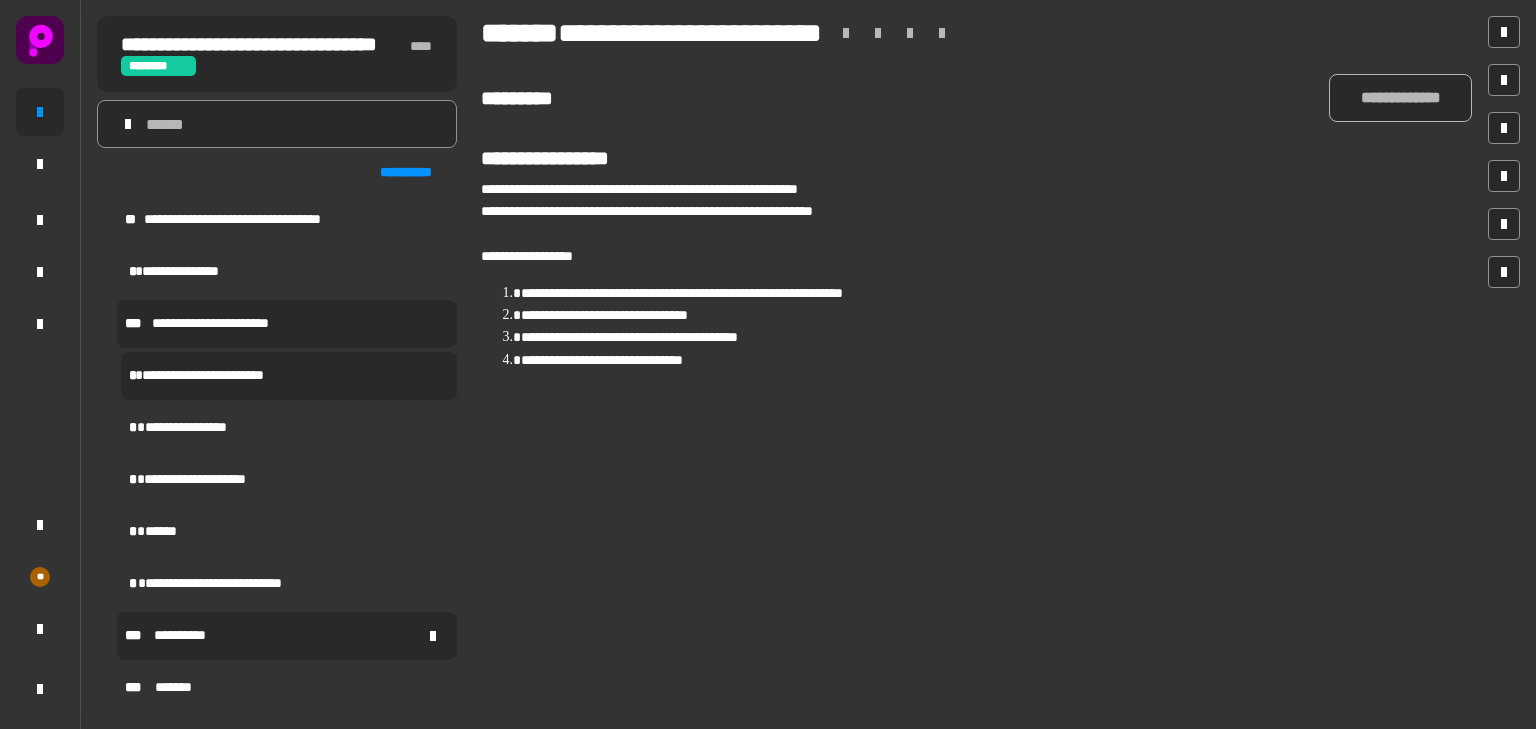 click on "**********" at bounding box center (186, 636) 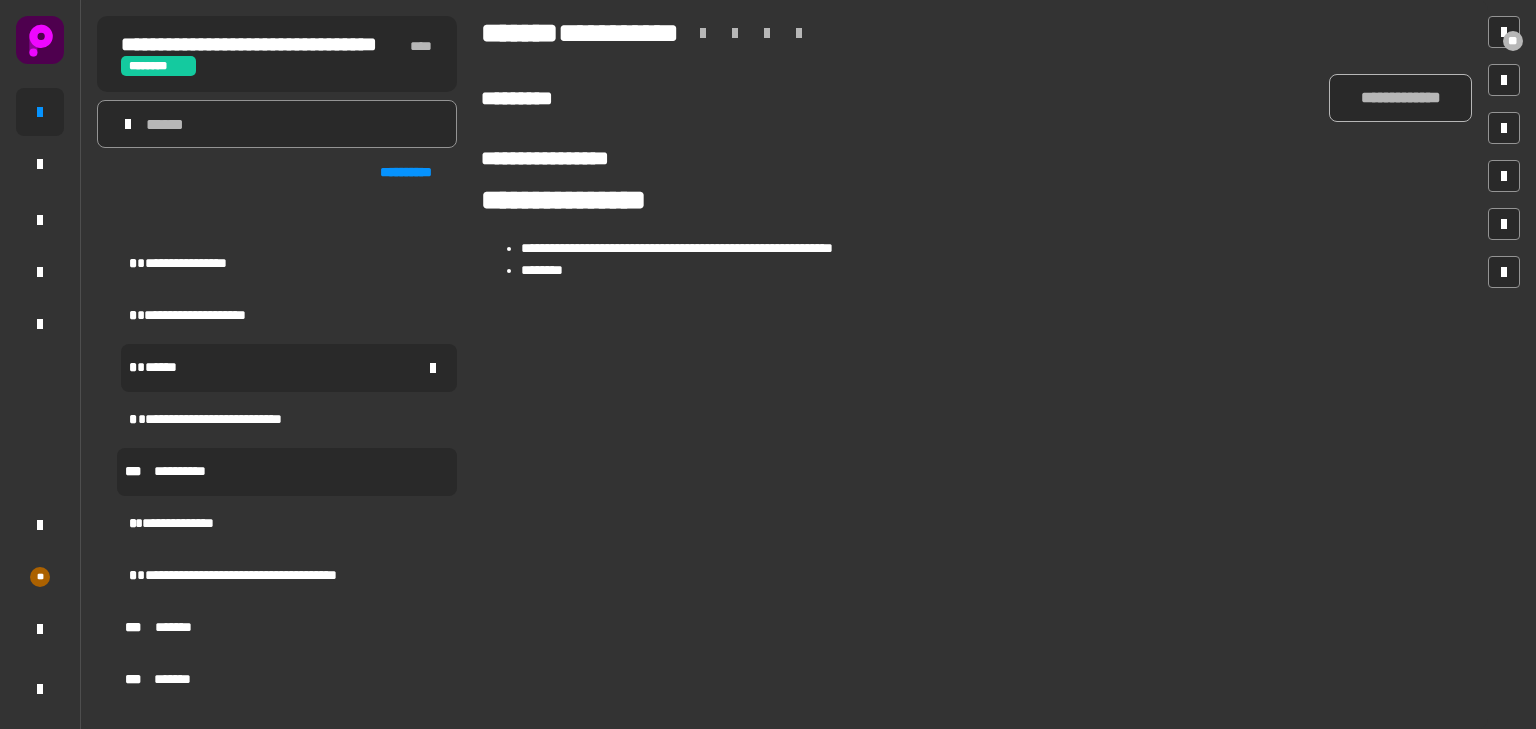 scroll, scrollTop: 246, scrollLeft: 0, axis: vertical 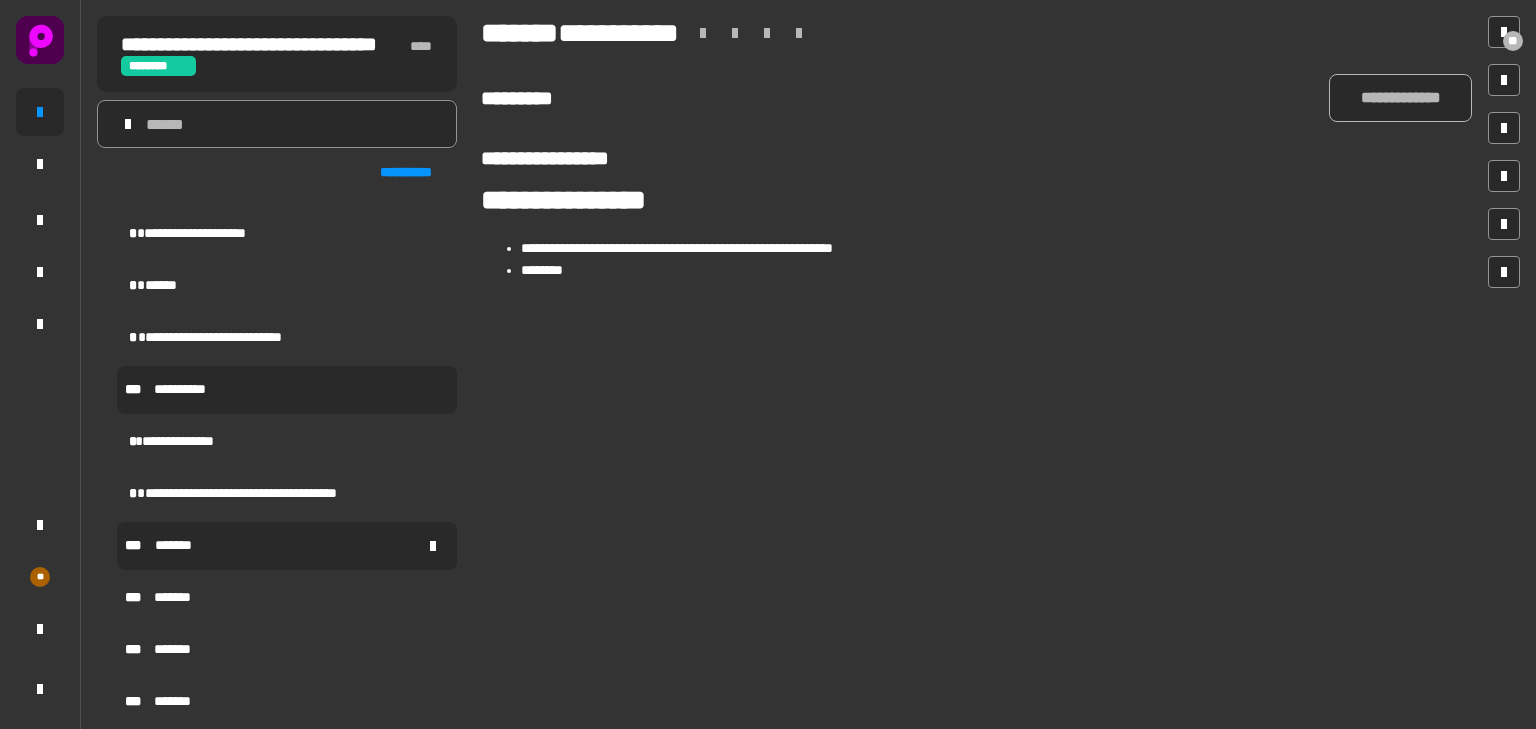 click on "*******" at bounding box center [179, 546] 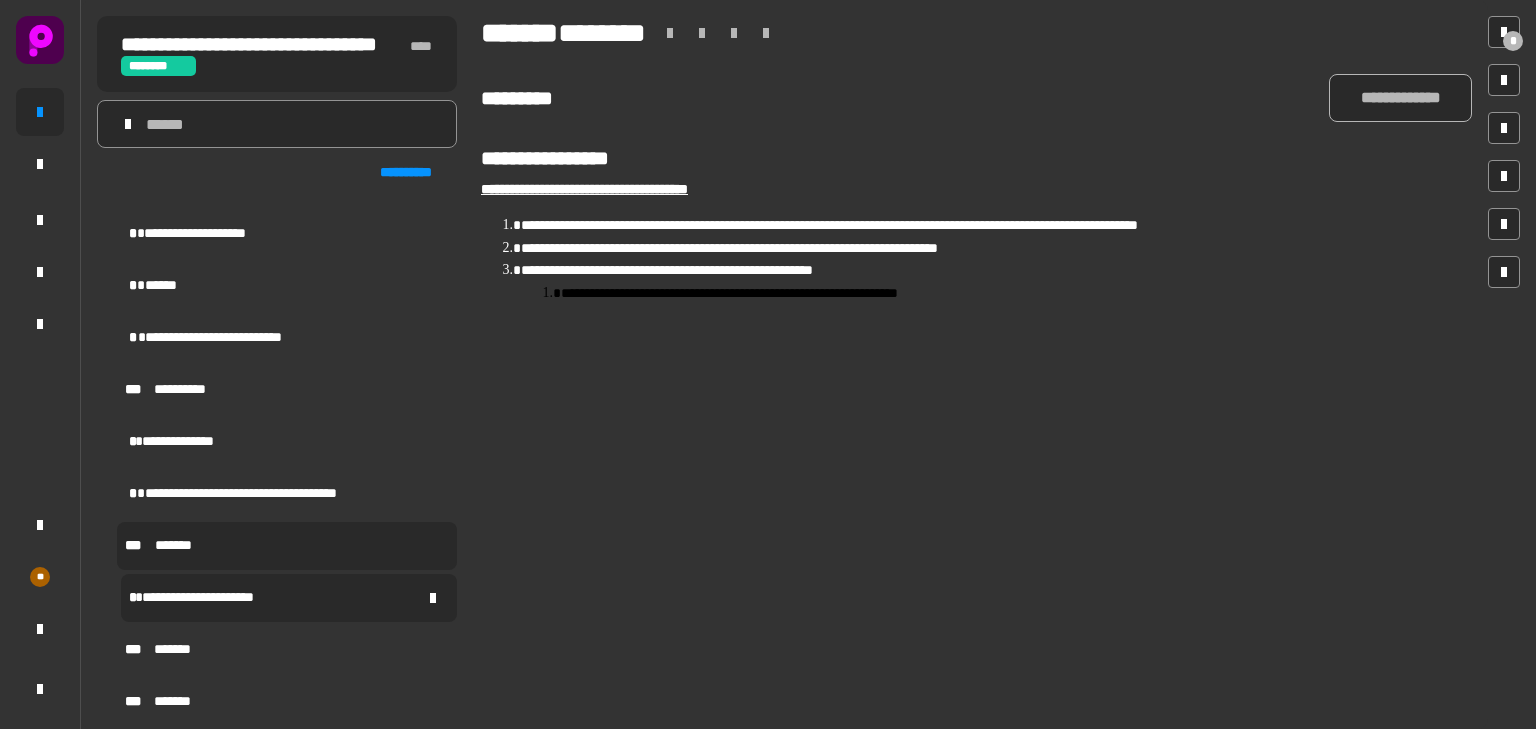 click on "**********" at bounding box center [289, 598] 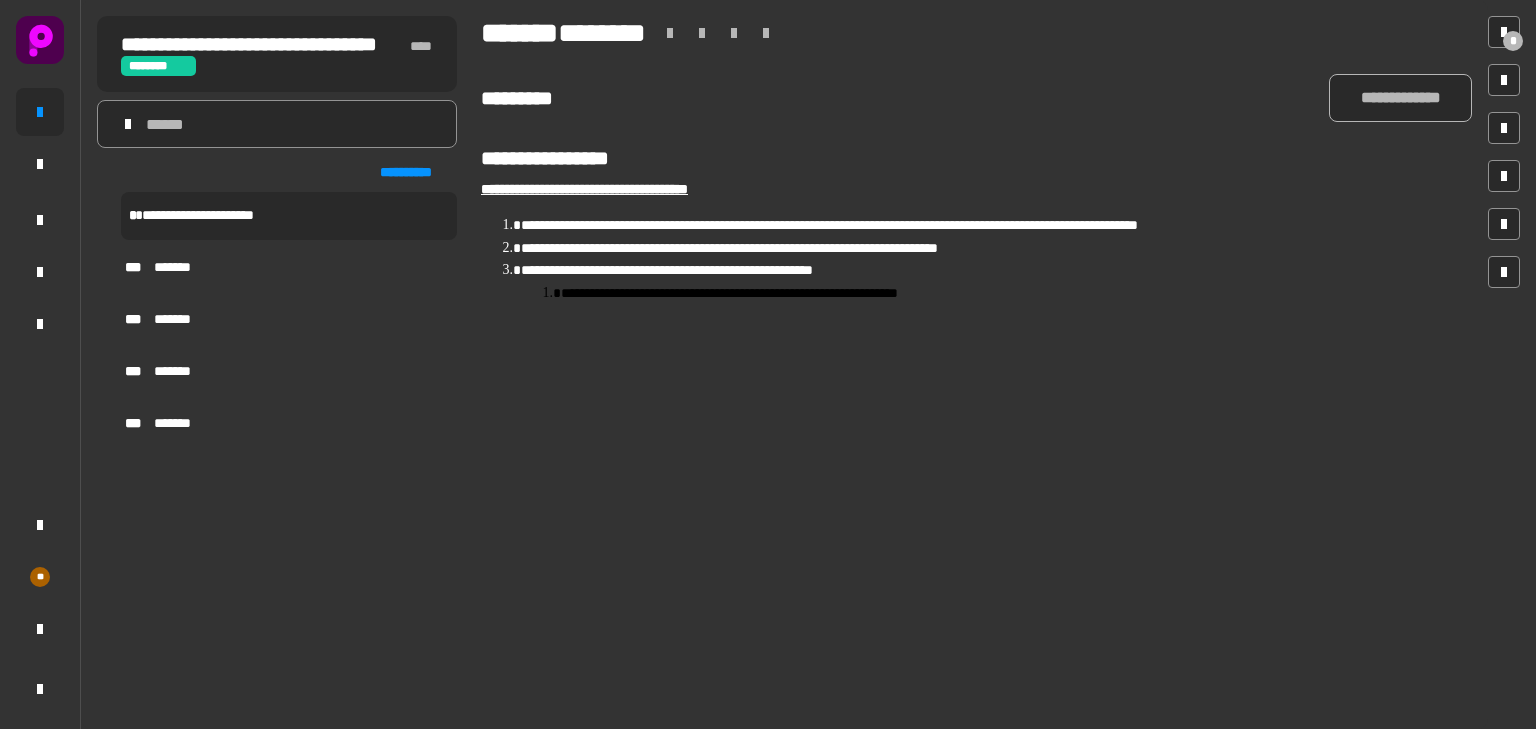scroll, scrollTop: 310, scrollLeft: 0, axis: vertical 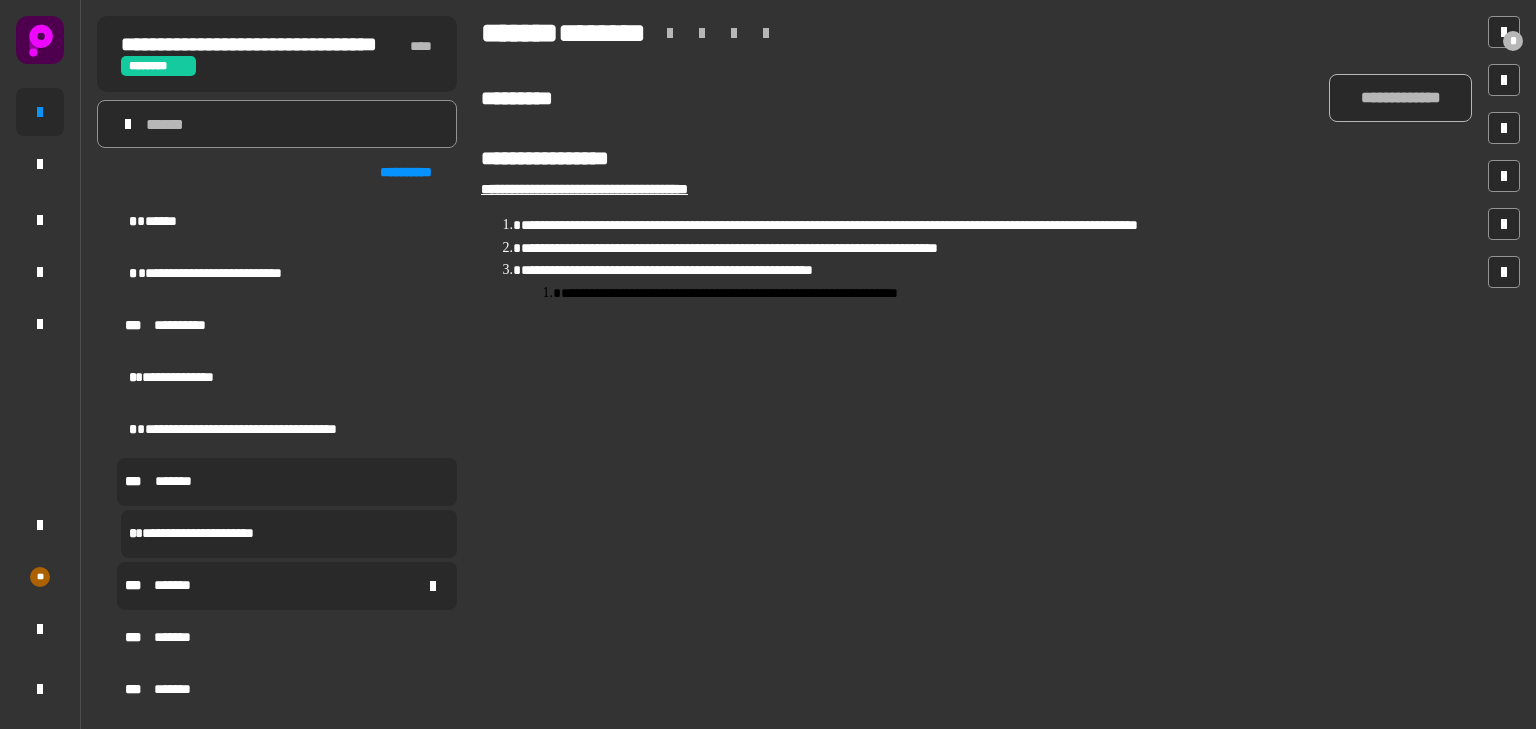 click on "*** *******" at bounding box center [287, 586] 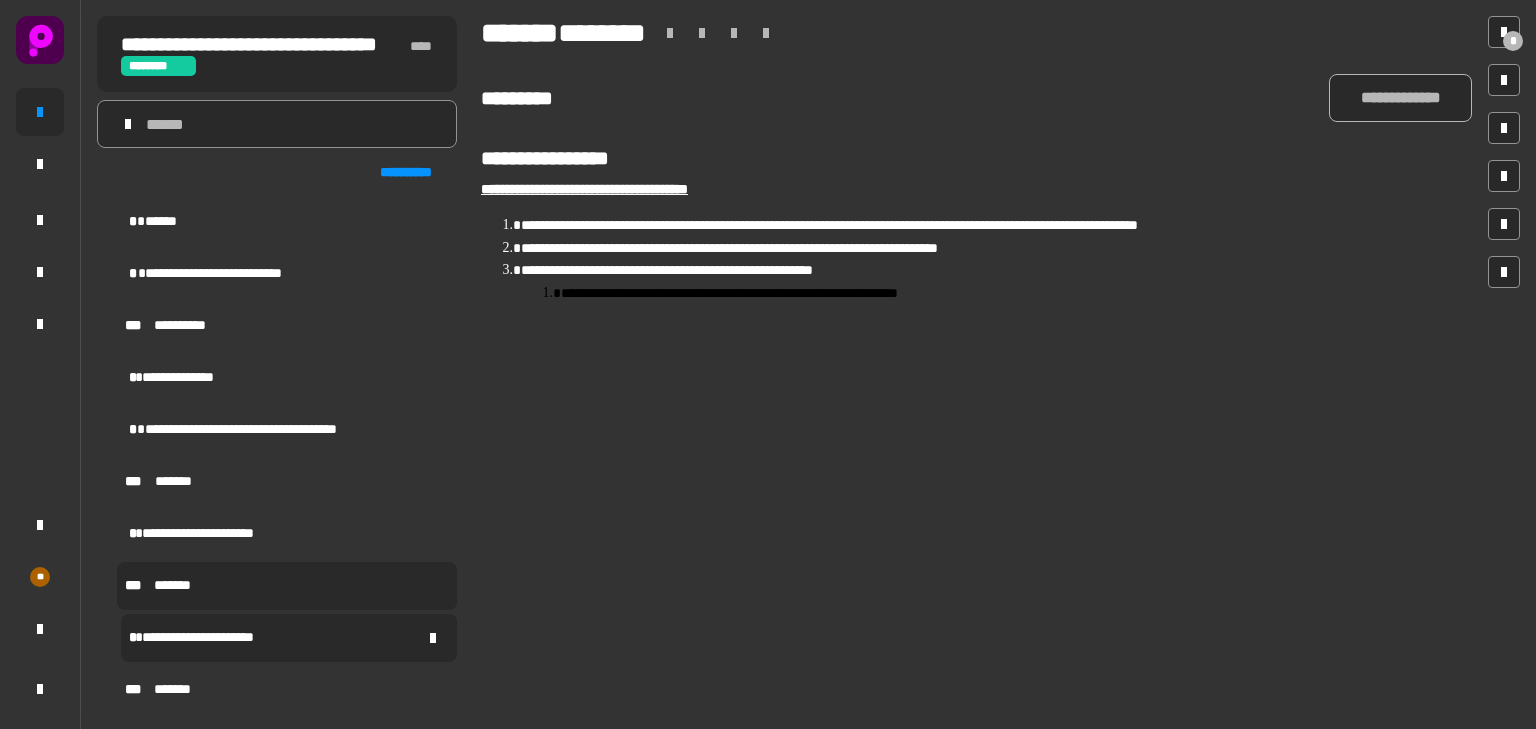click on "**********" at bounding box center (289, 638) 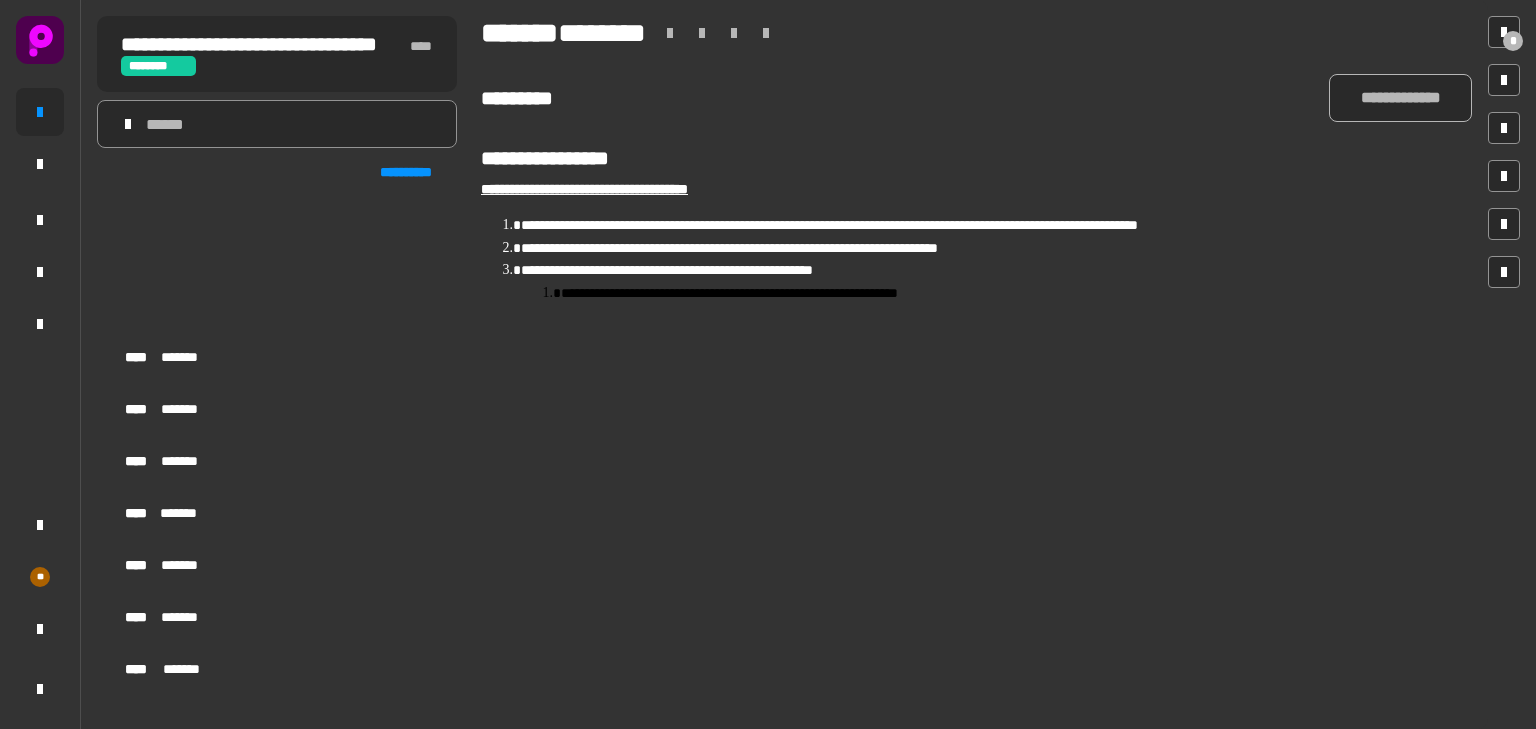 scroll, scrollTop: 1126, scrollLeft: 0, axis: vertical 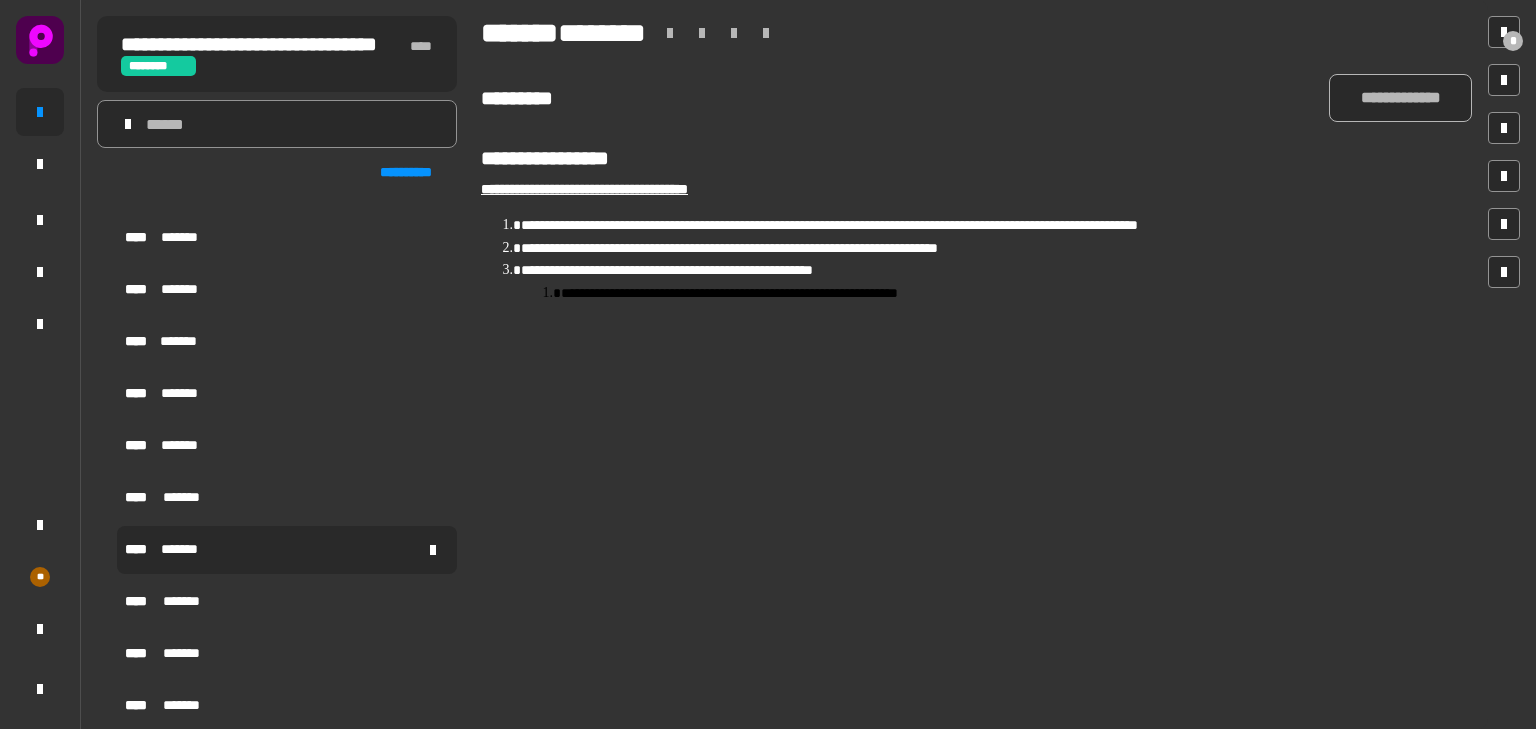 click on "*******" at bounding box center (187, 550) 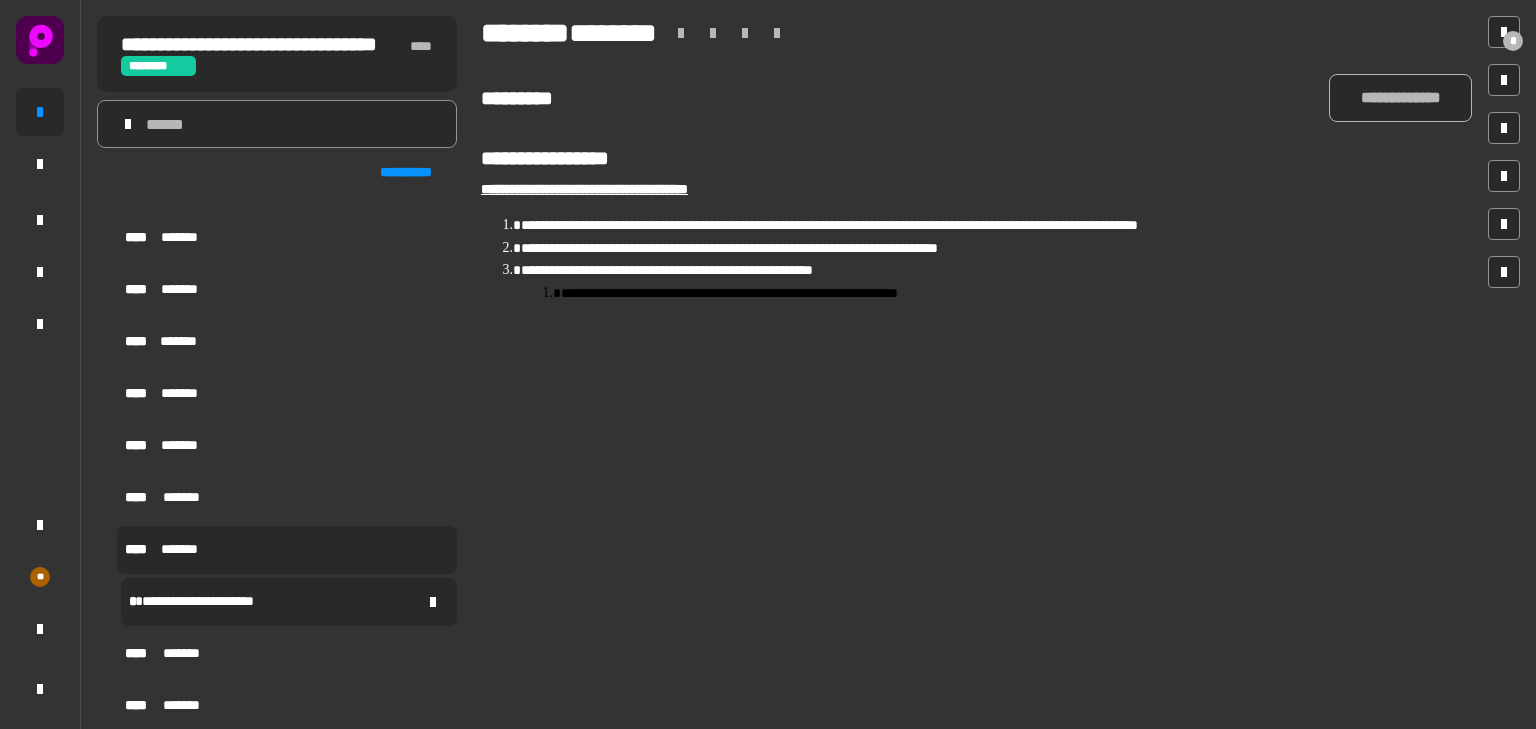 click on "**********" at bounding box center (221, 602) 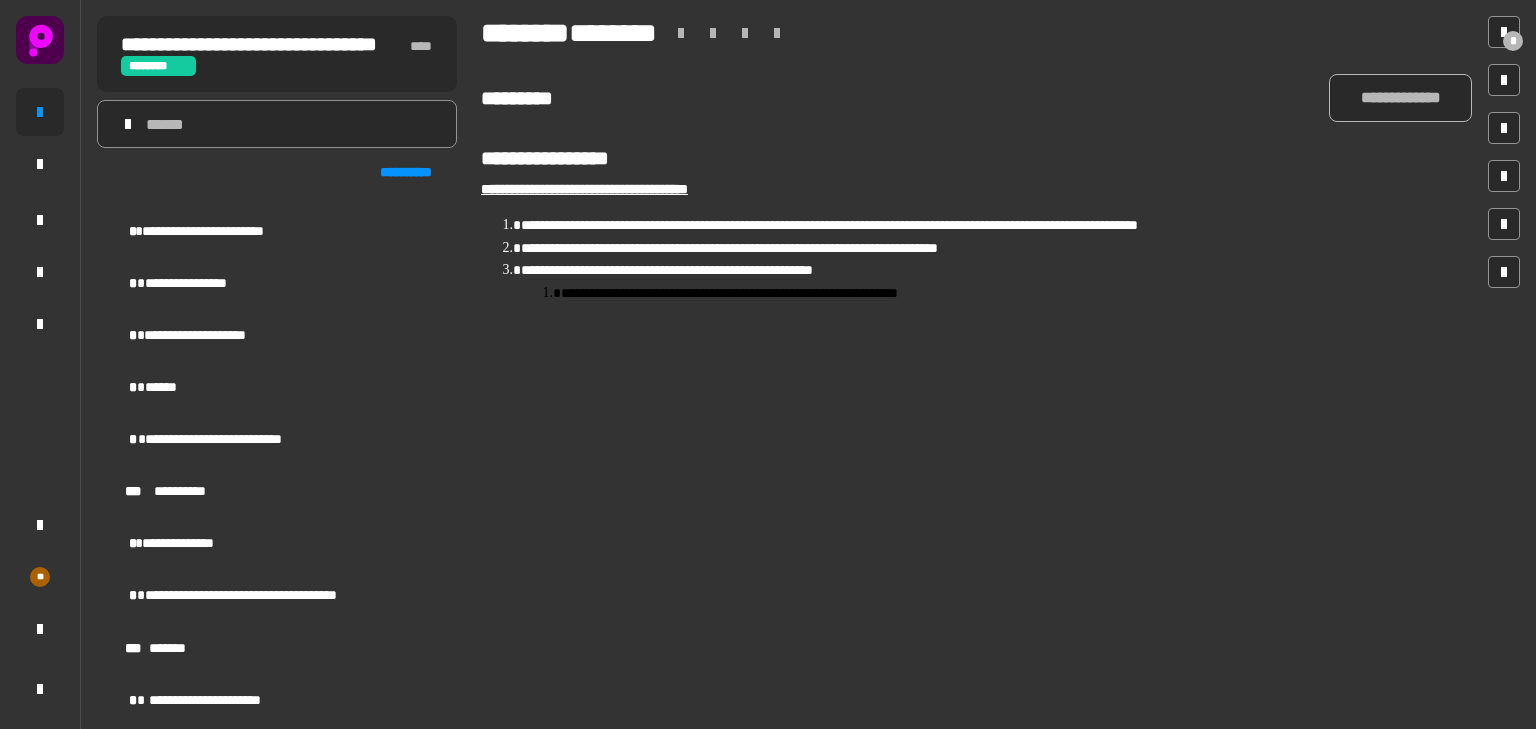 scroll, scrollTop: 0, scrollLeft: 0, axis: both 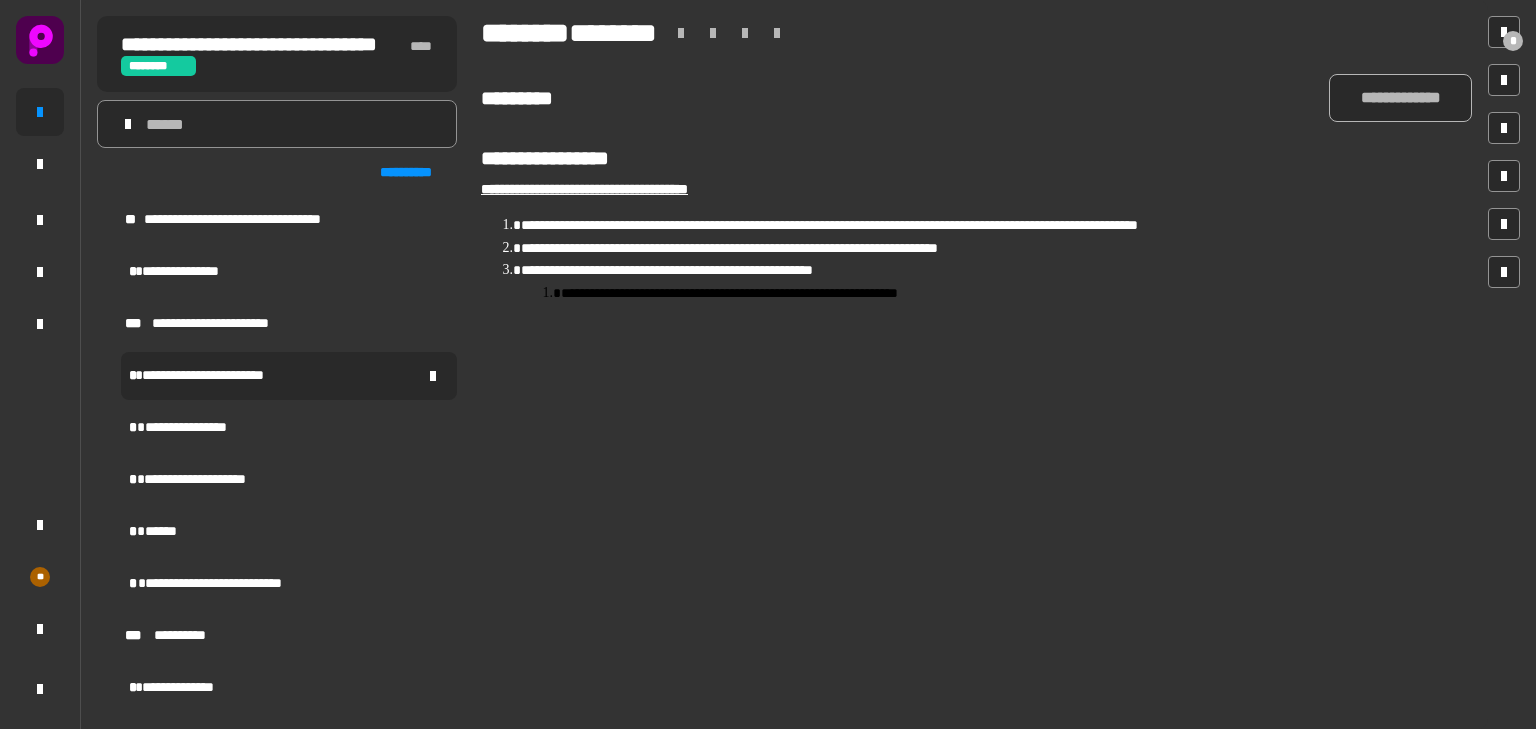 click on "**********" at bounding box center (289, 376) 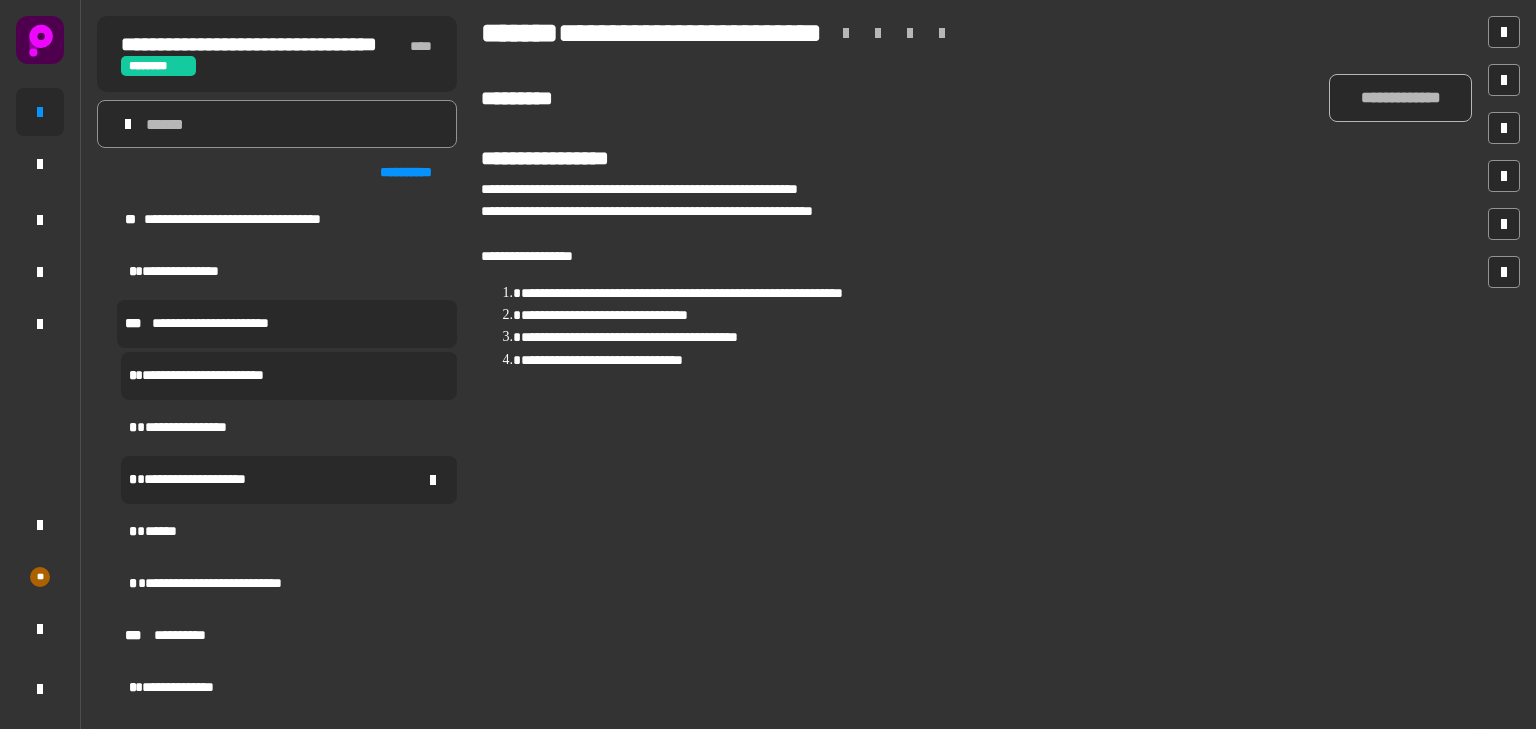 click on "**********" at bounding box center [198, 480] 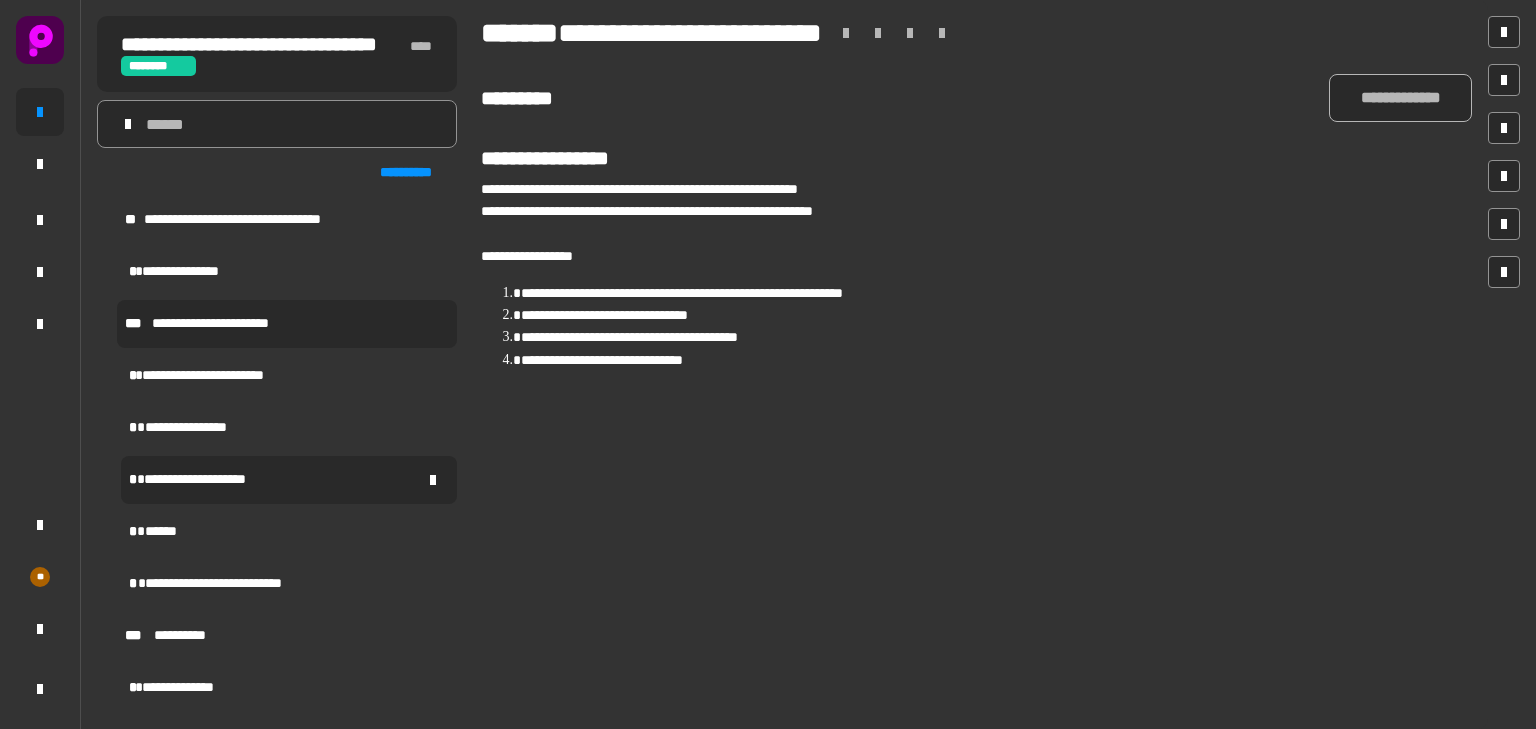 click on "**********" at bounding box center [198, 480] 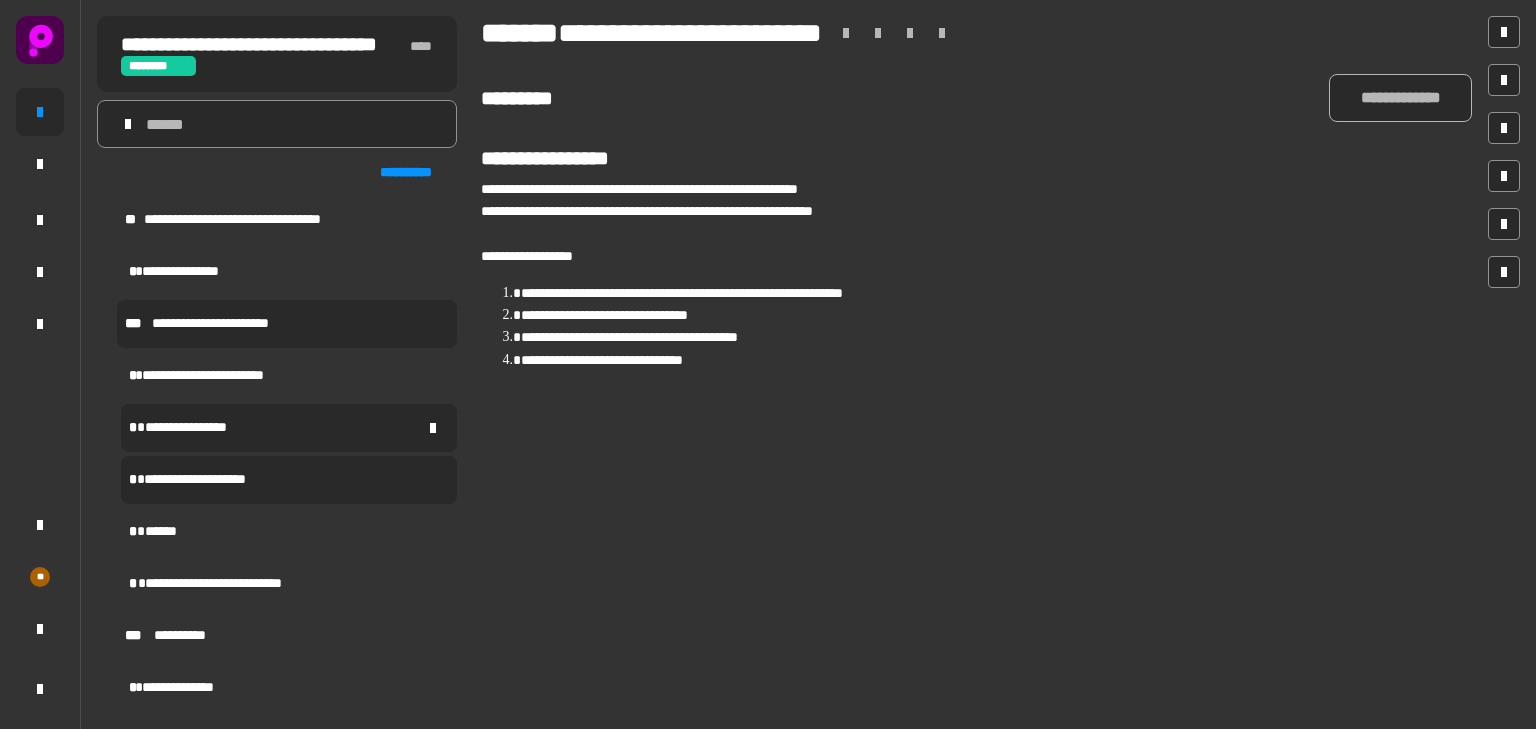 click on "**********" at bounding box center (289, 428) 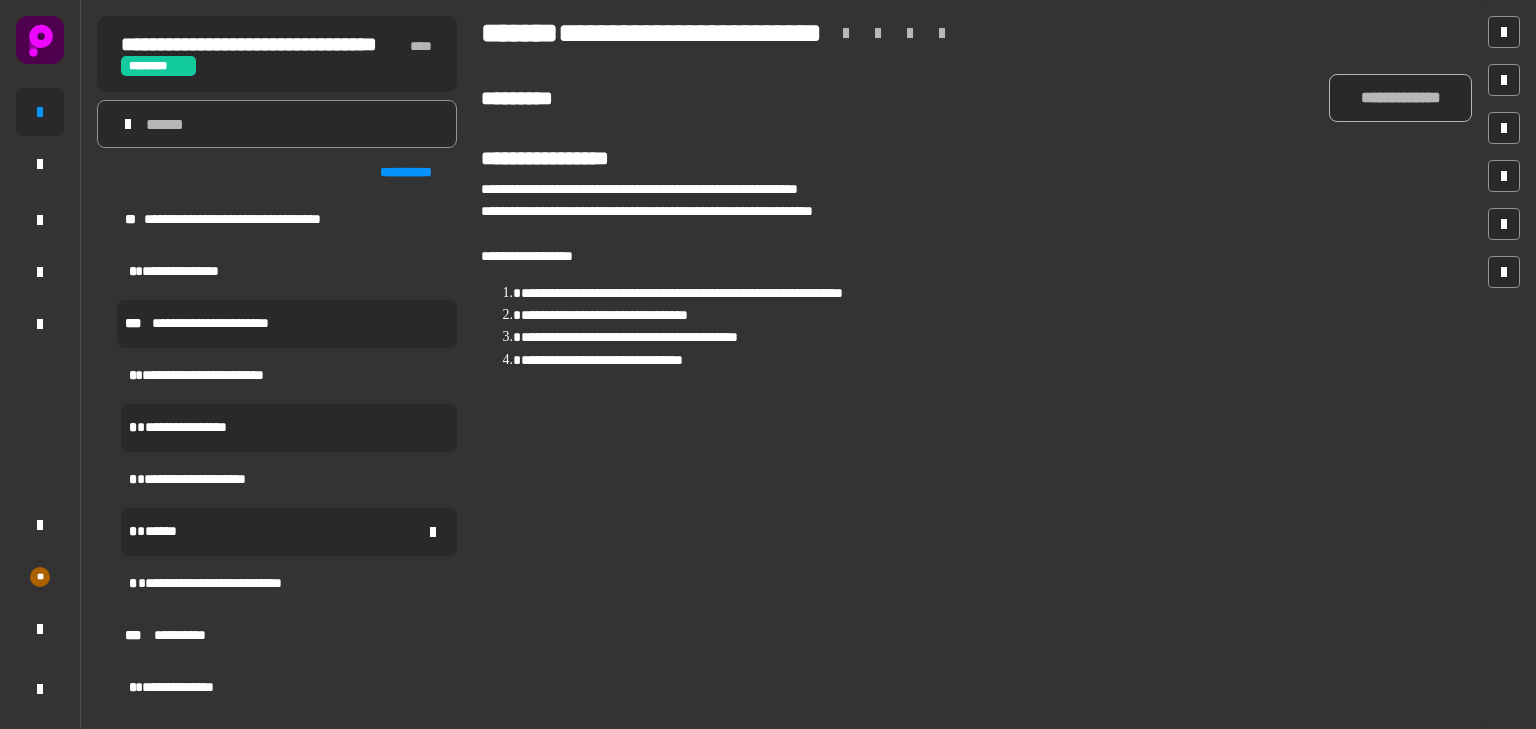 click on "******" at bounding box center [164, 532] 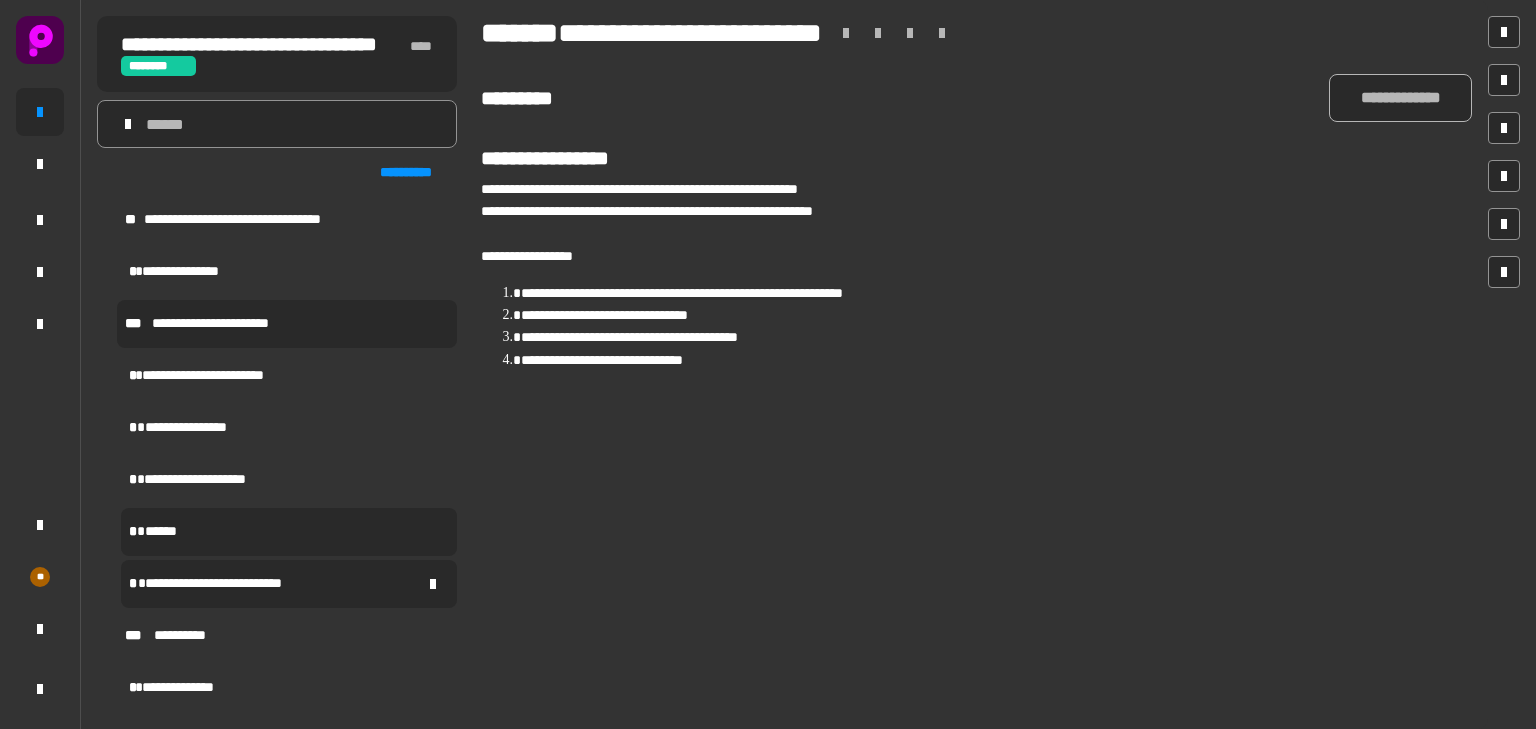 click on "**********" at bounding box center [238, 584] 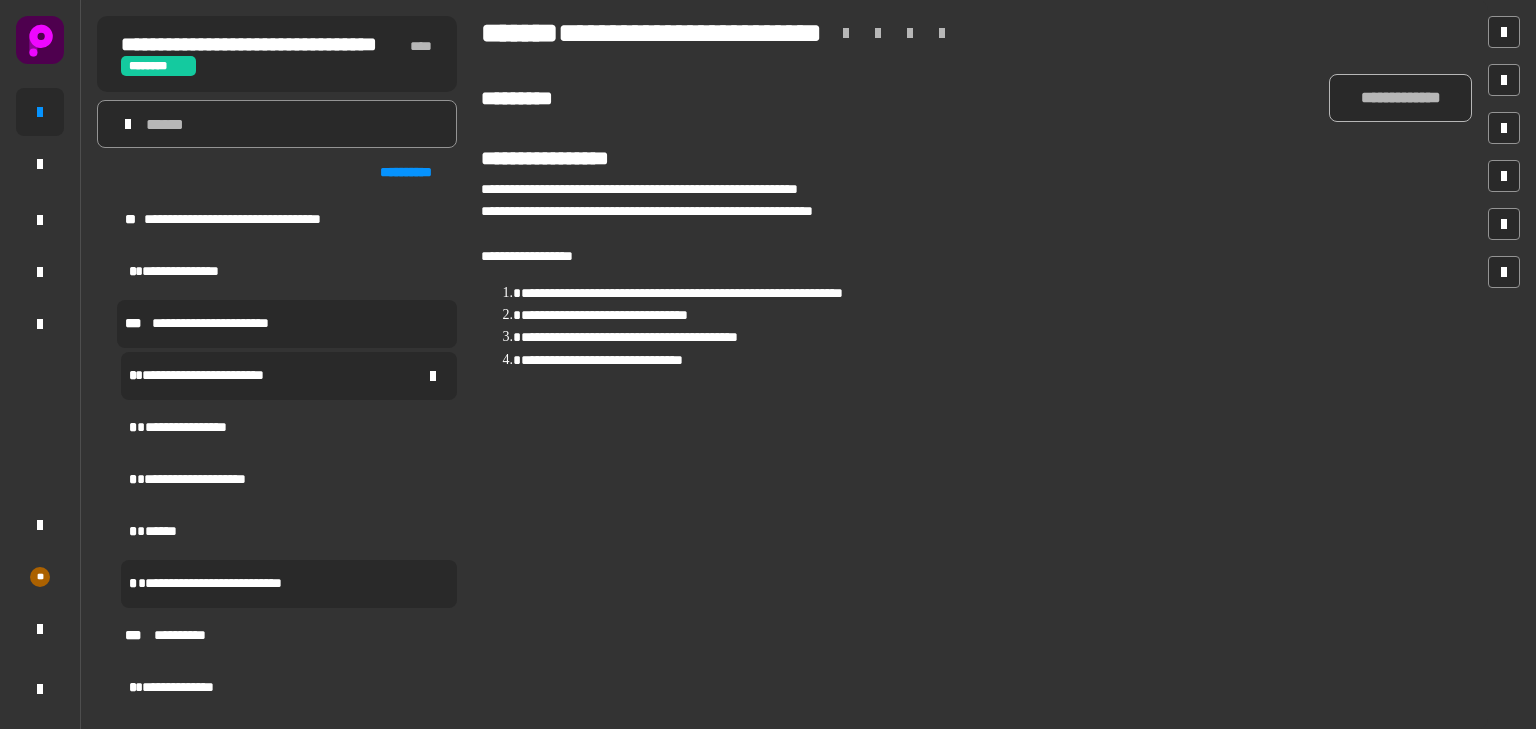 click on "**********" at bounding box center (219, 376) 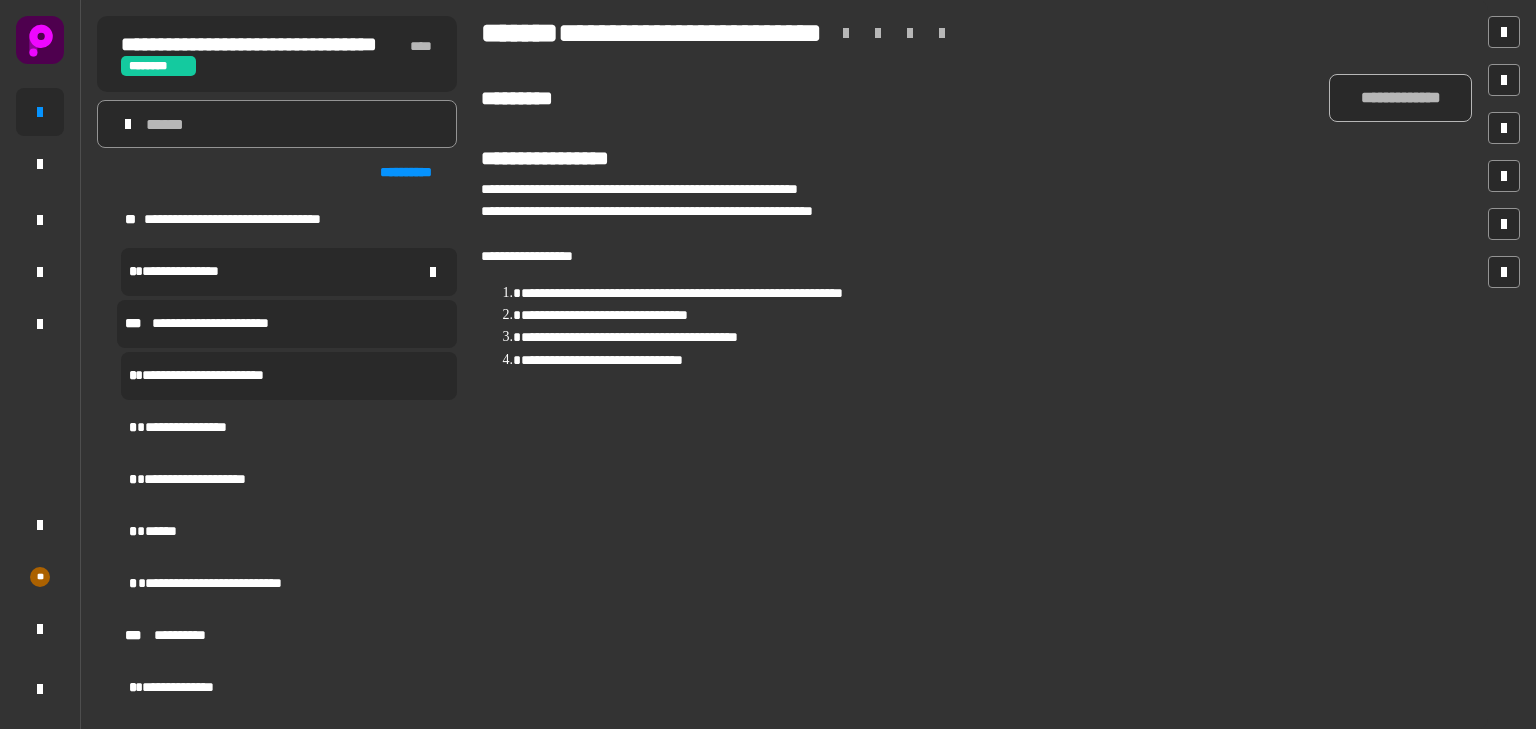 click on "**********" at bounding box center (289, 272) 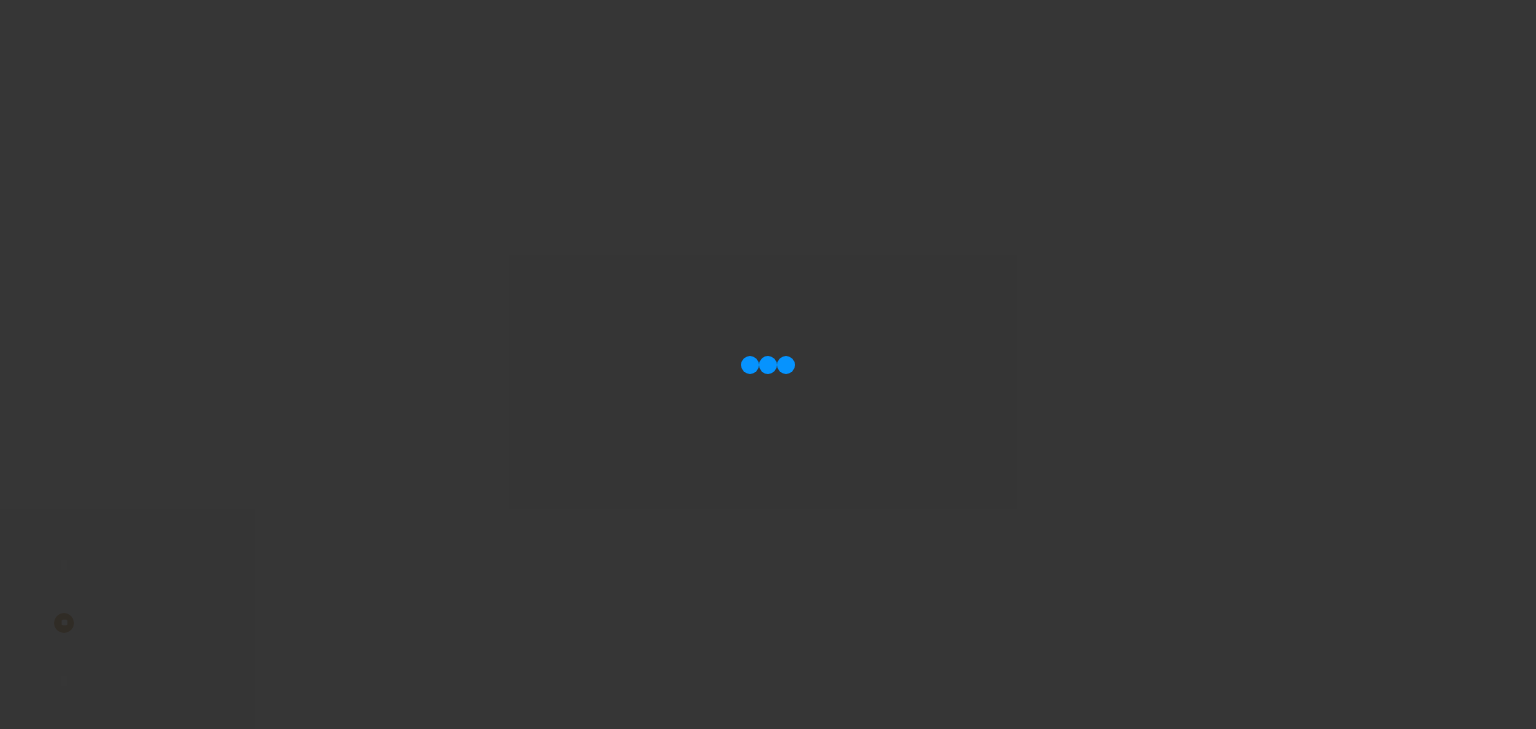 scroll, scrollTop: 0, scrollLeft: 0, axis: both 